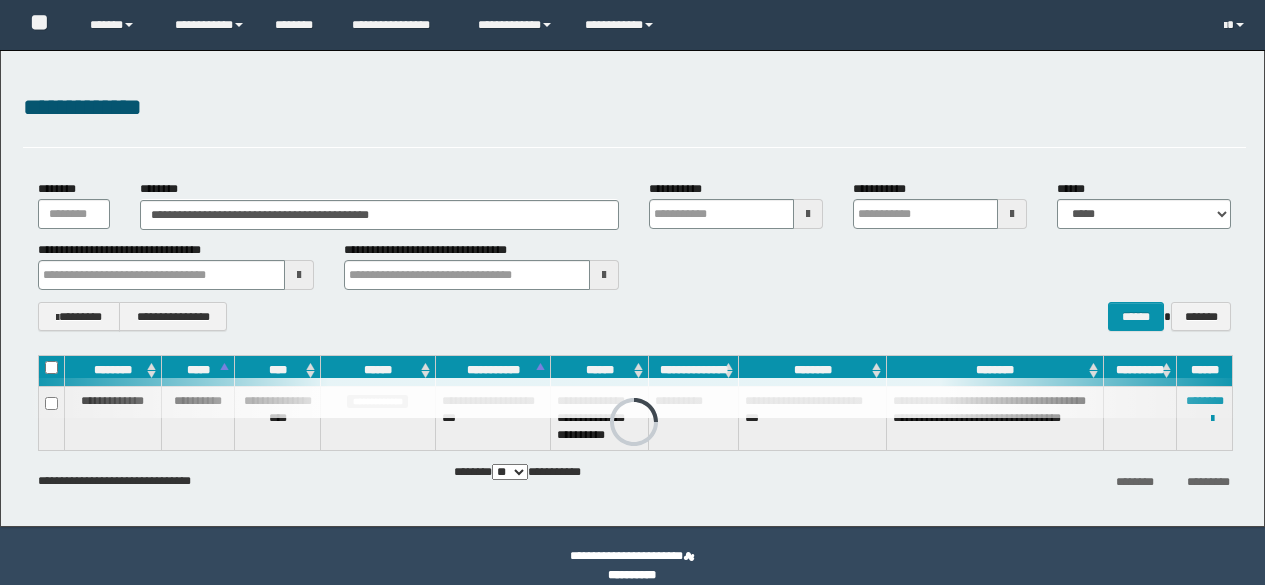 scroll, scrollTop: 0, scrollLeft: 0, axis: both 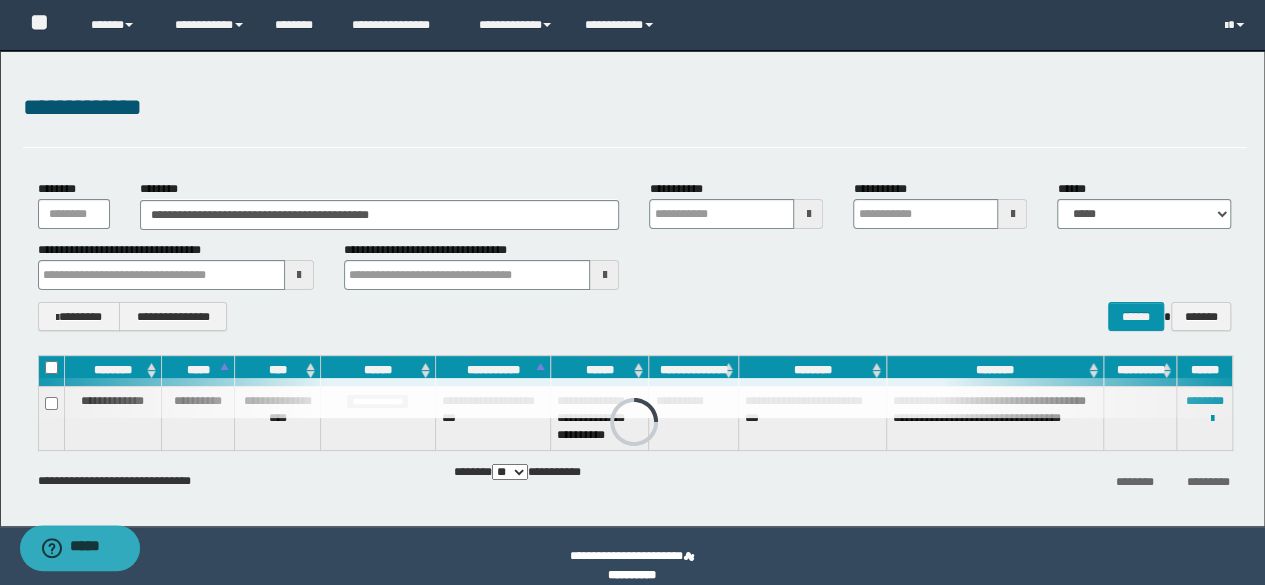 click on "**********" at bounding box center (380, 215) 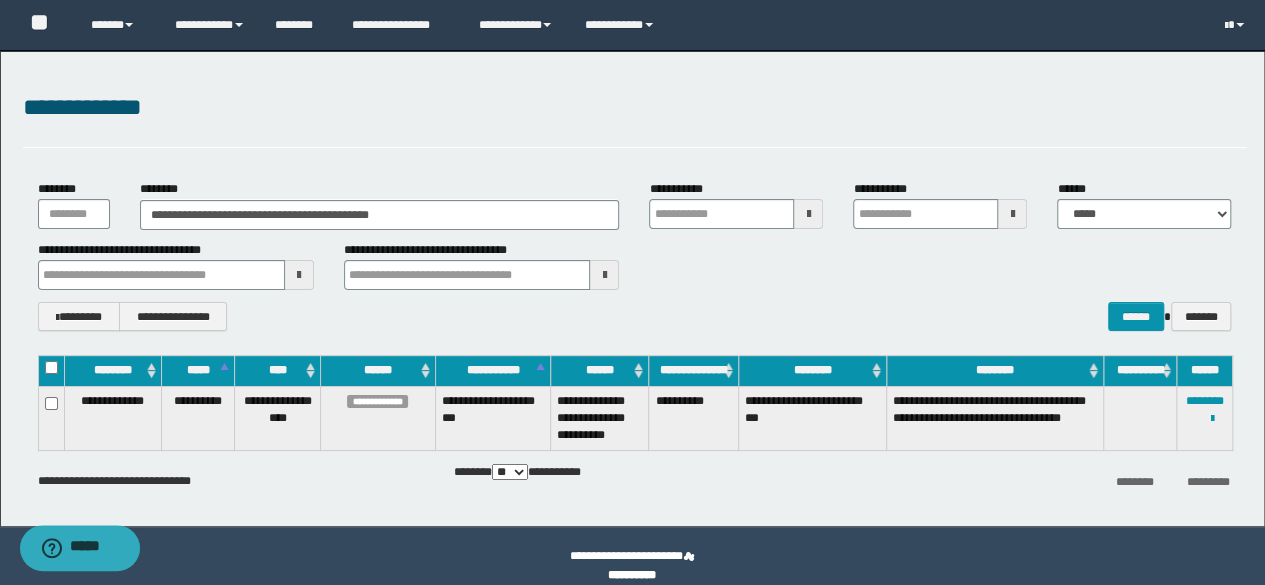 type on "**********" 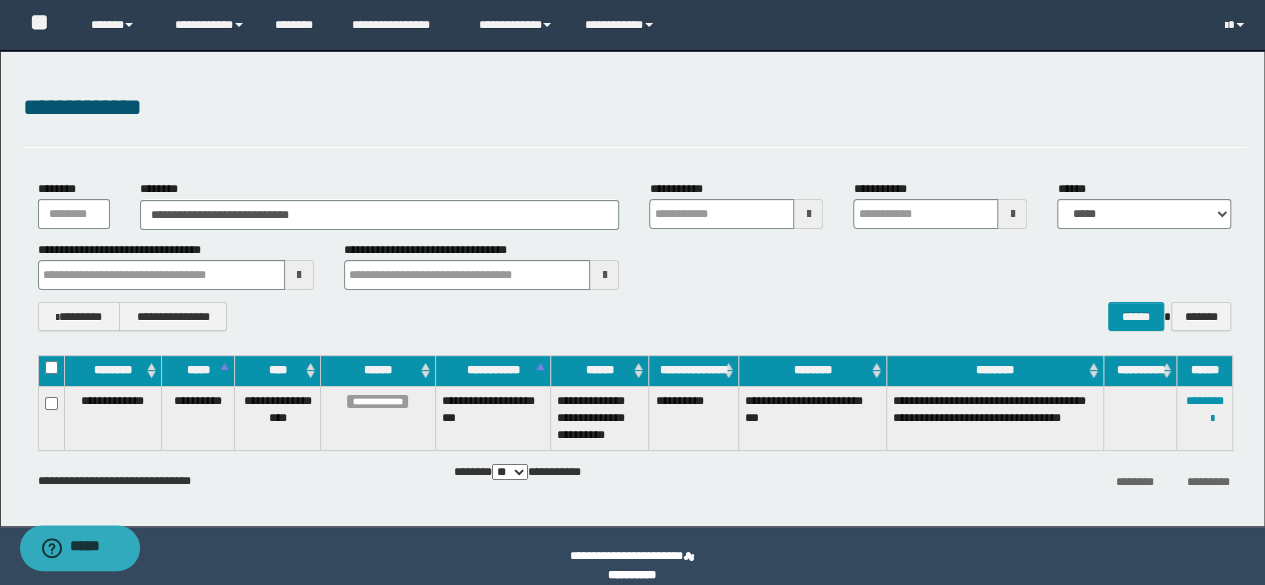 type on "**********" 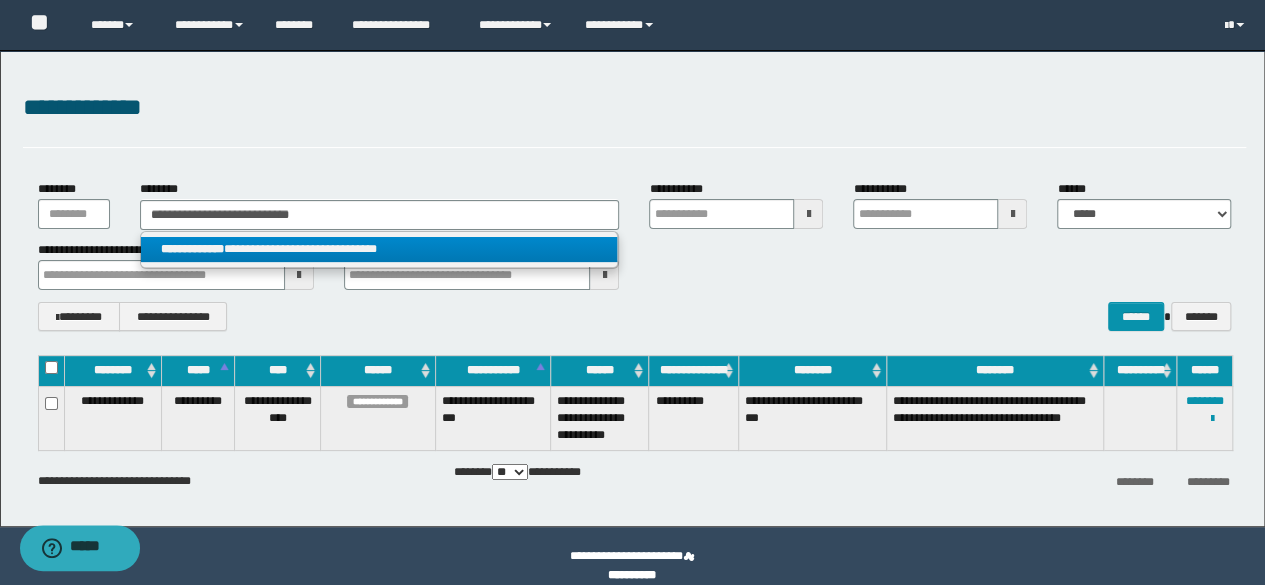 type on "**********" 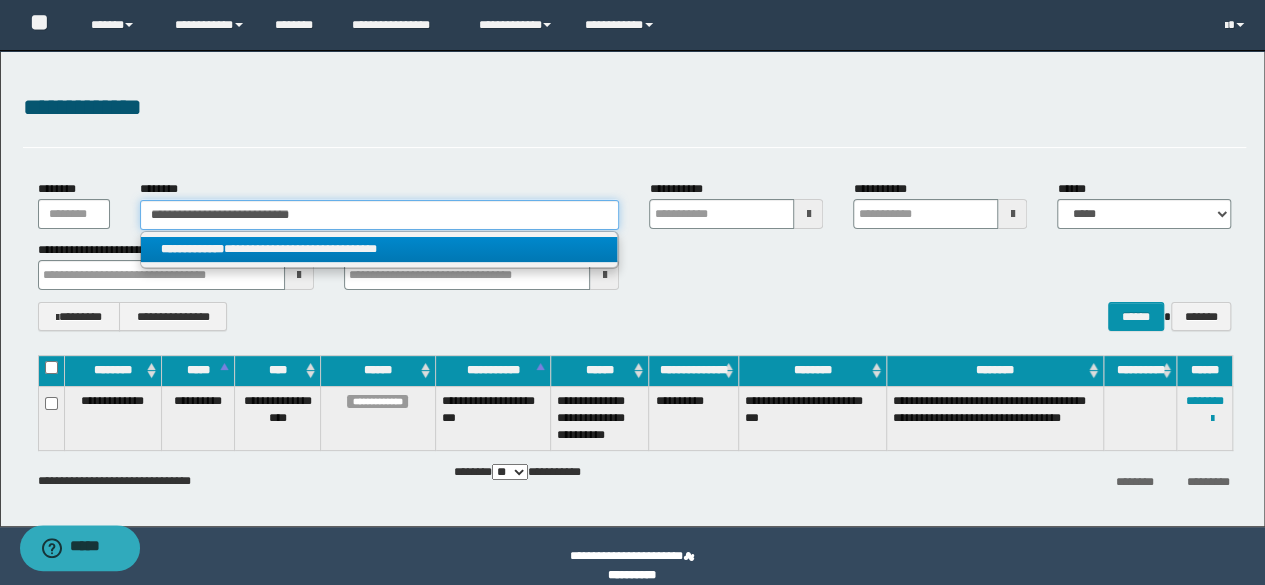 type 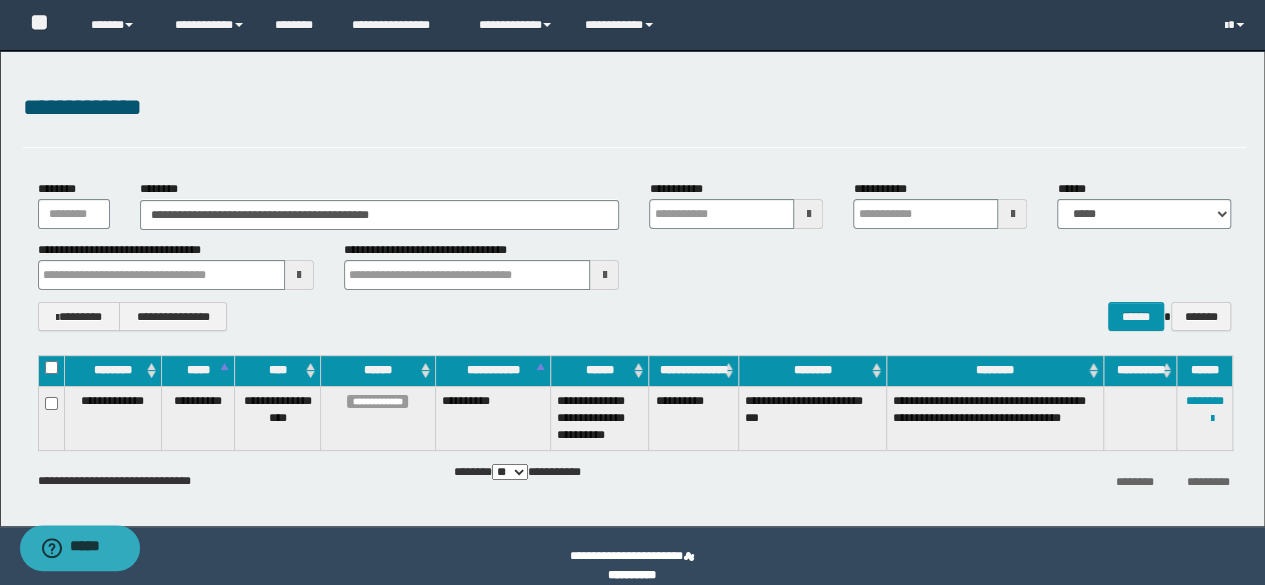 click on "**********" at bounding box center [635, 316] 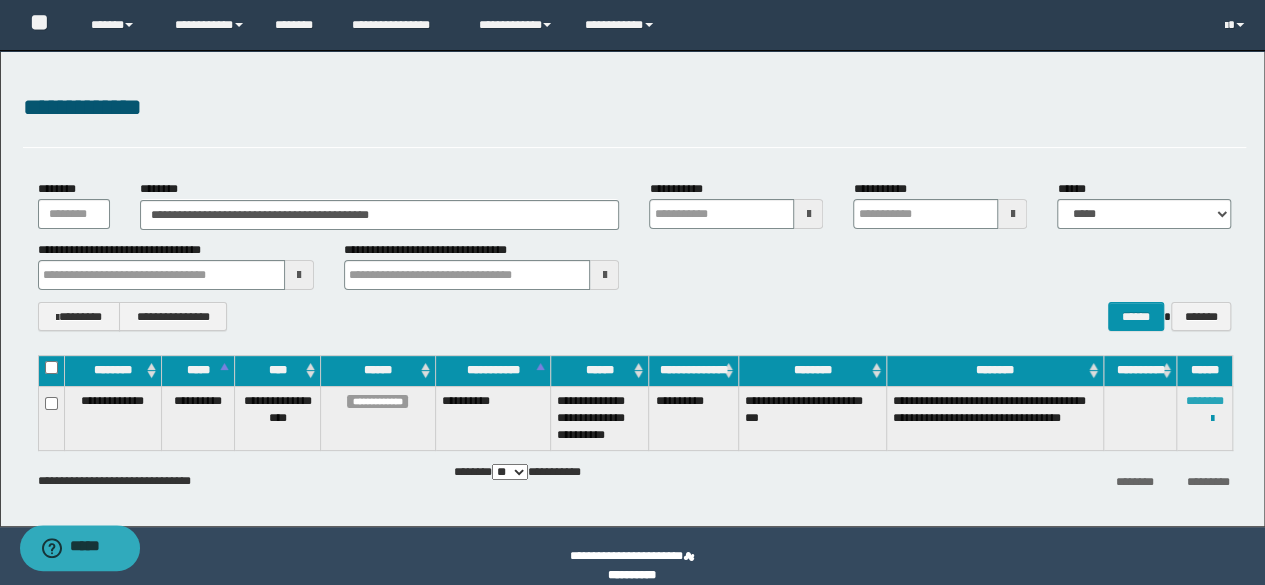 click on "********" at bounding box center (1205, 401) 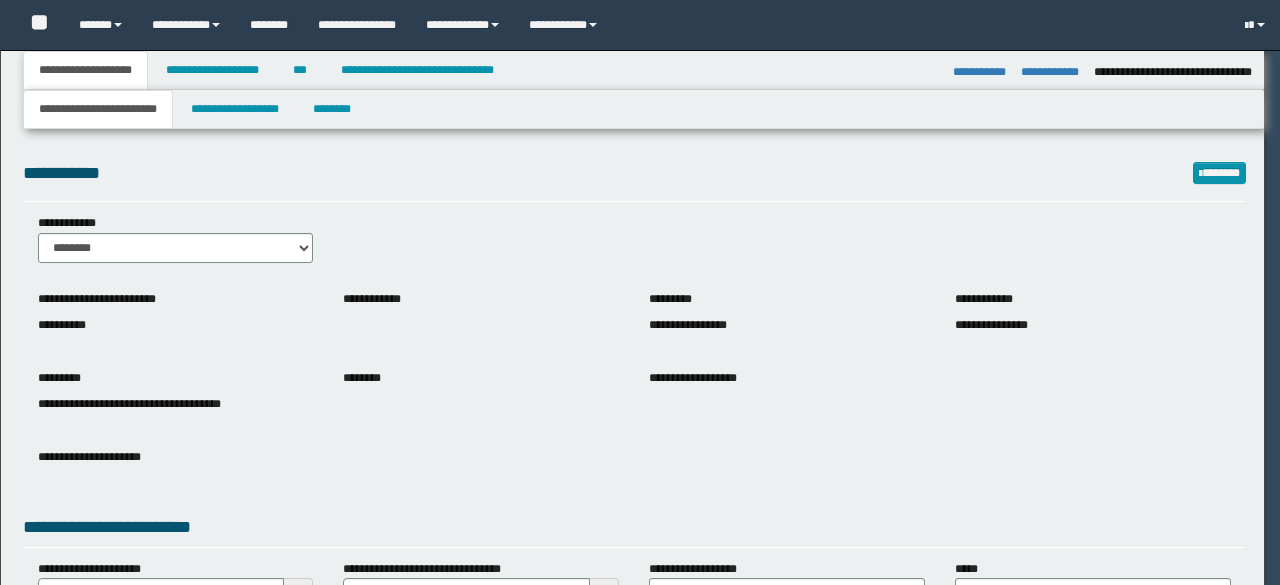 select on "*" 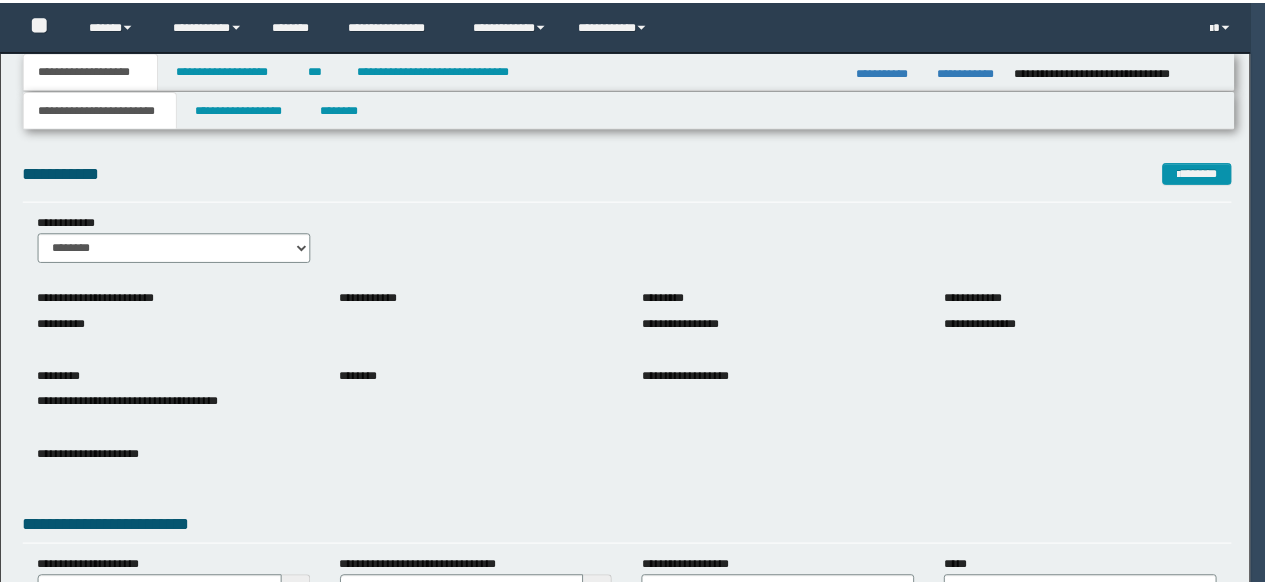 scroll, scrollTop: 0, scrollLeft: 0, axis: both 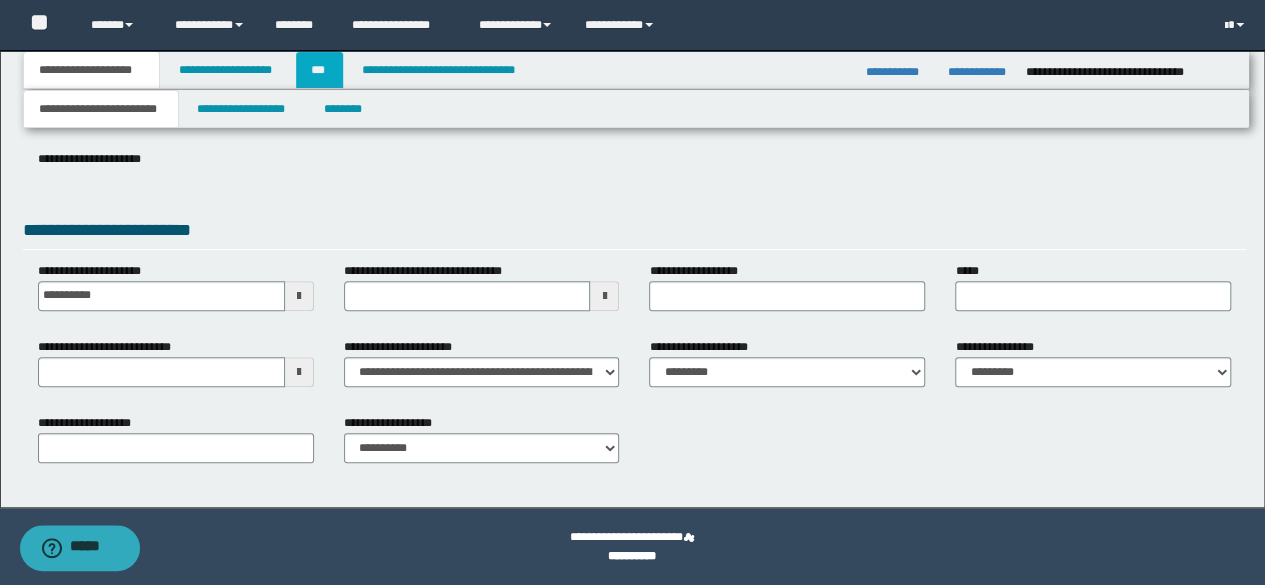 click on "***" at bounding box center (319, 70) 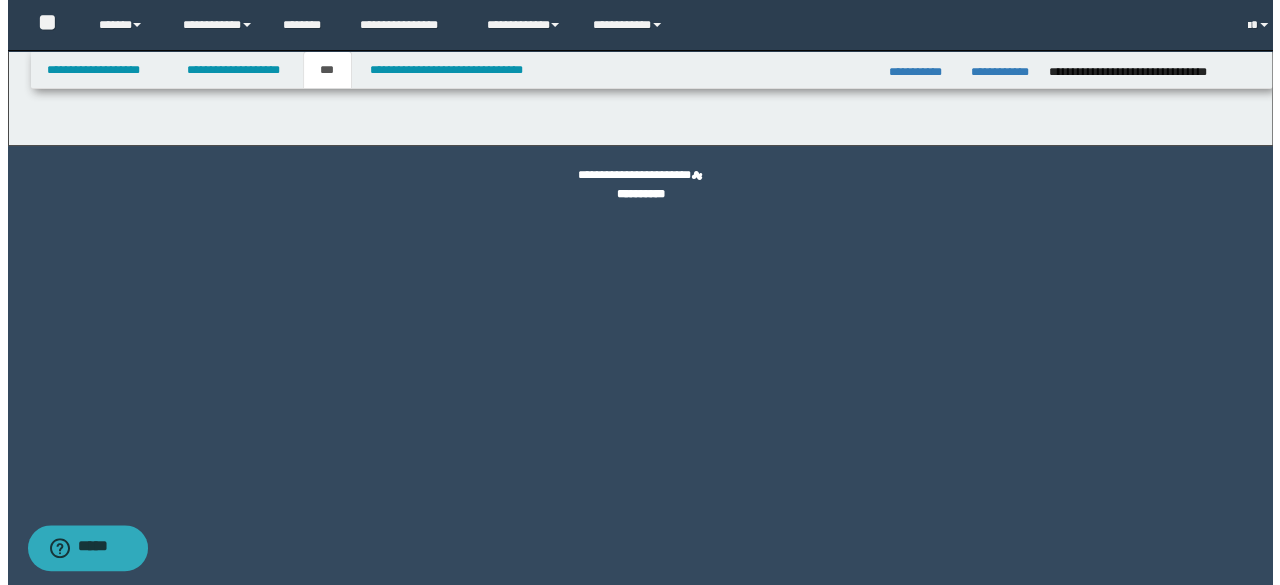 scroll, scrollTop: 0, scrollLeft: 0, axis: both 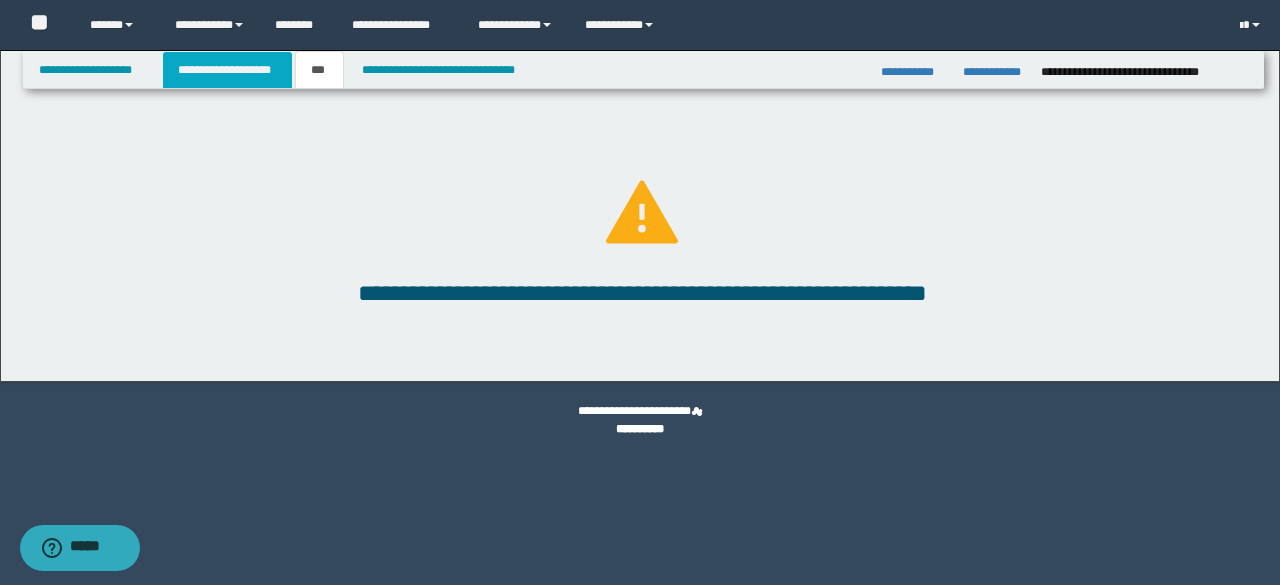 click on "**********" at bounding box center (227, 70) 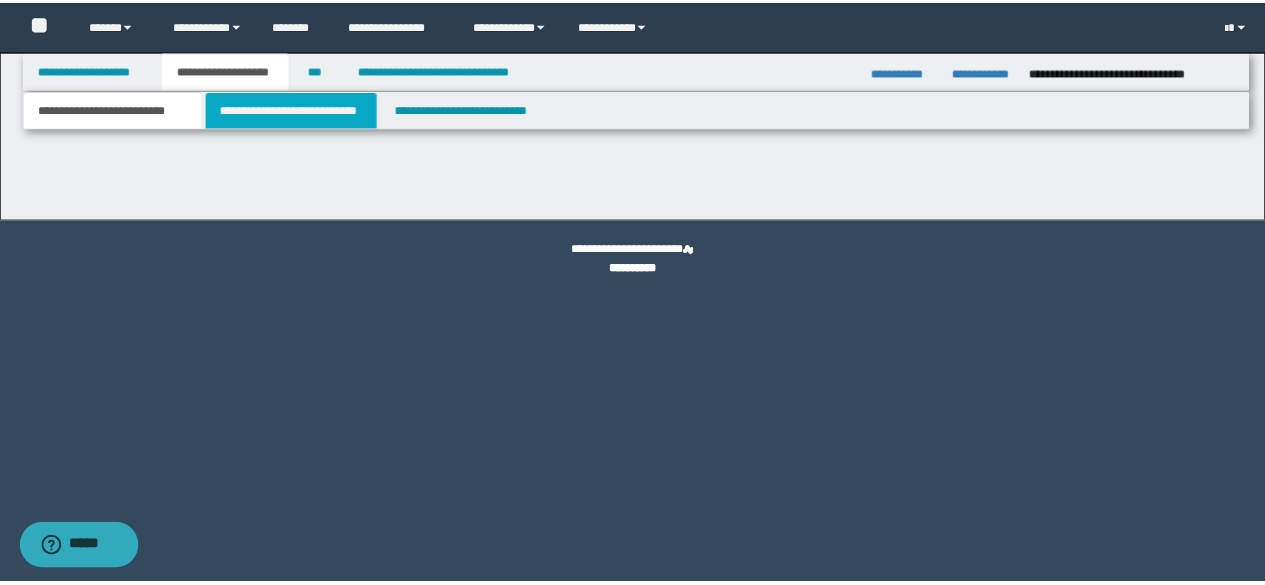 scroll, scrollTop: 0, scrollLeft: 0, axis: both 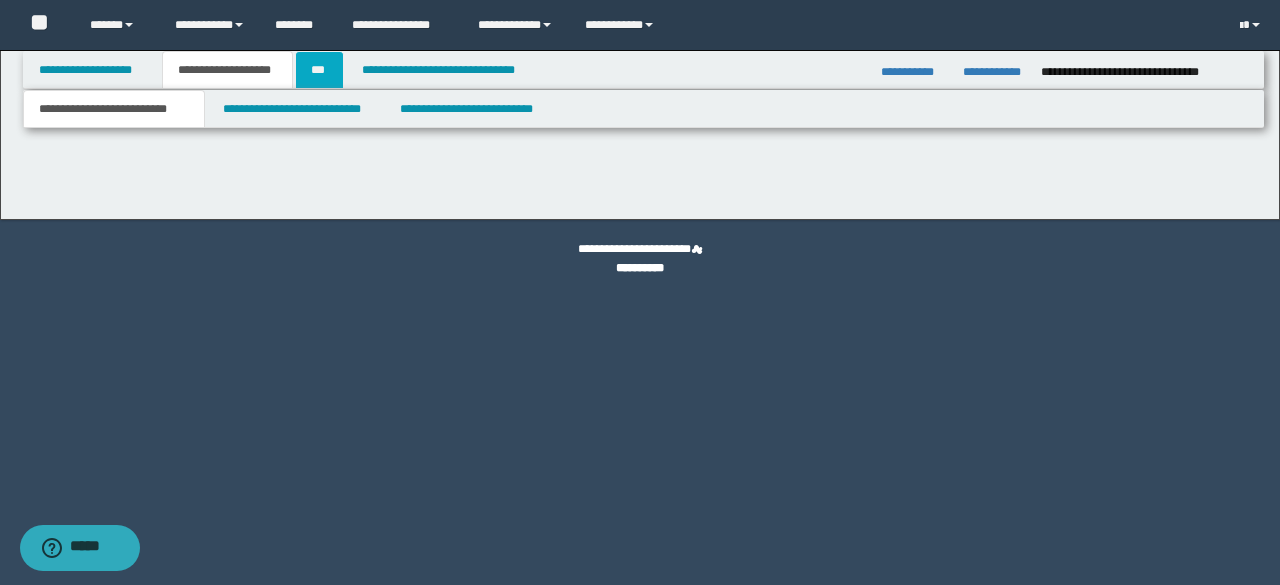 click on "***" at bounding box center (319, 70) 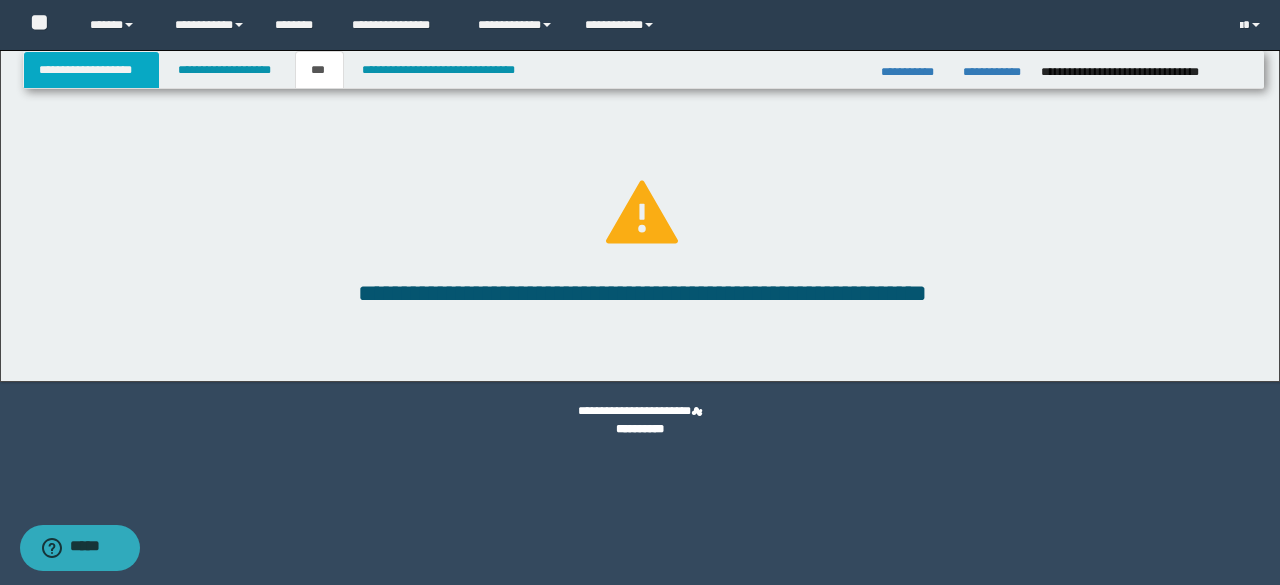 click on "**********" at bounding box center (92, 70) 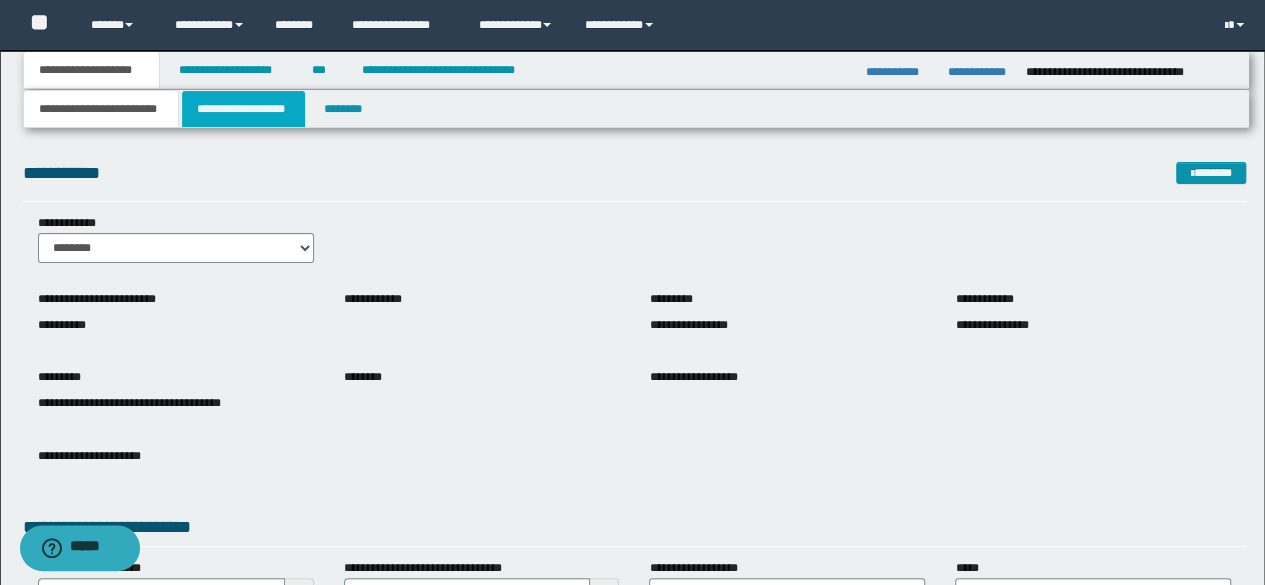 click on "**********" at bounding box center (243, 109) 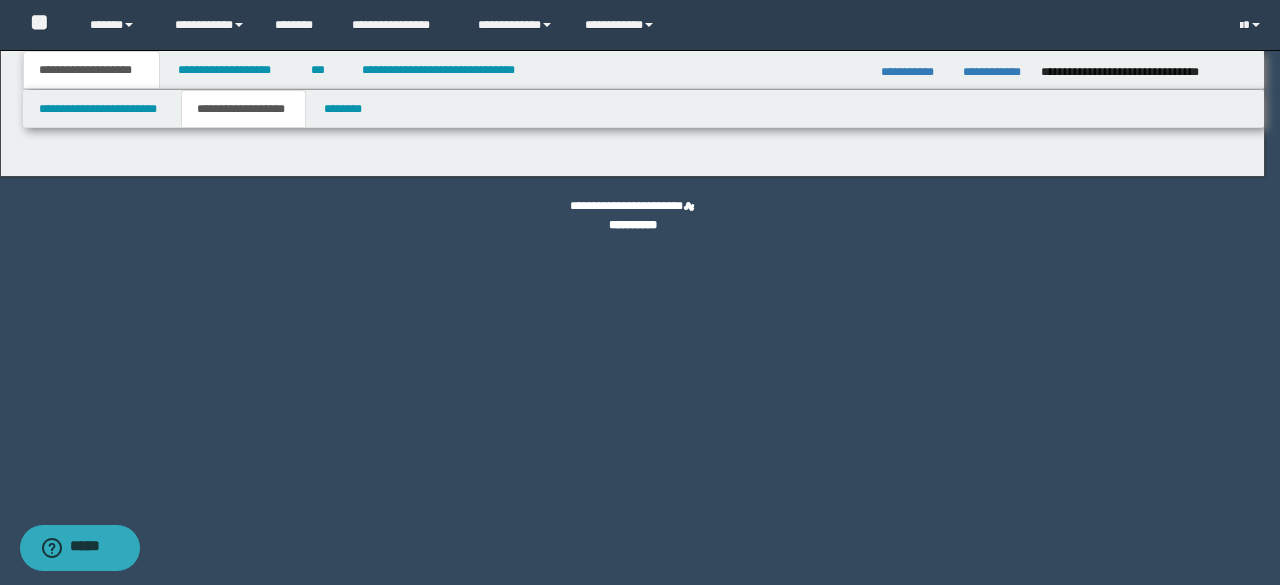 type on "**********" 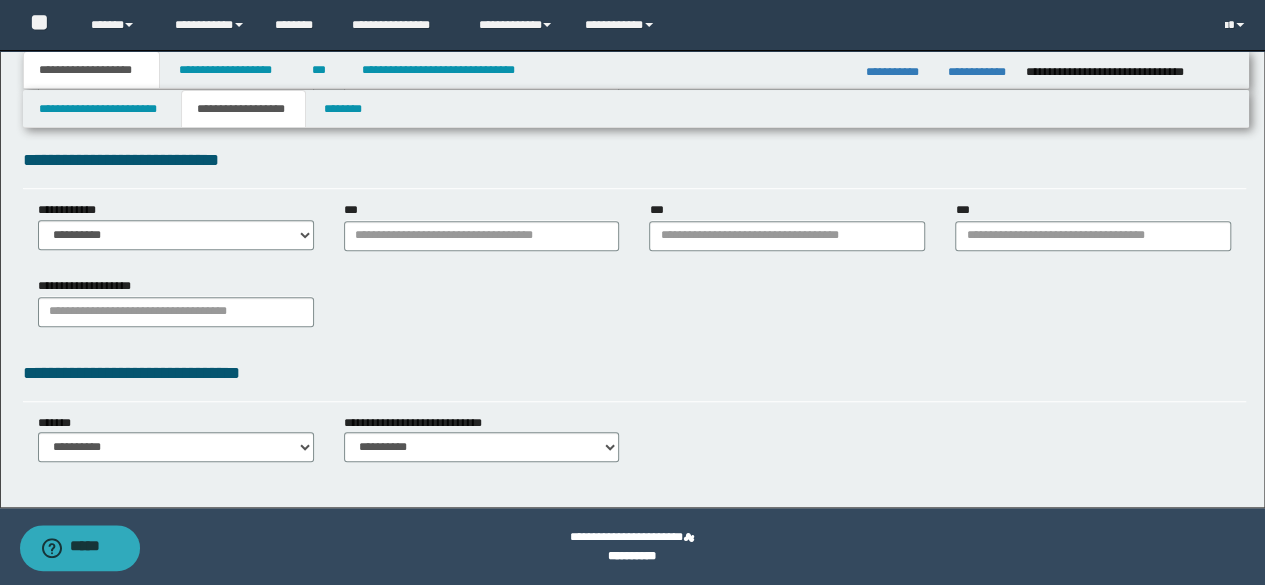 scroll, scrollTop: 0, scrollLeft: 0, axis: both 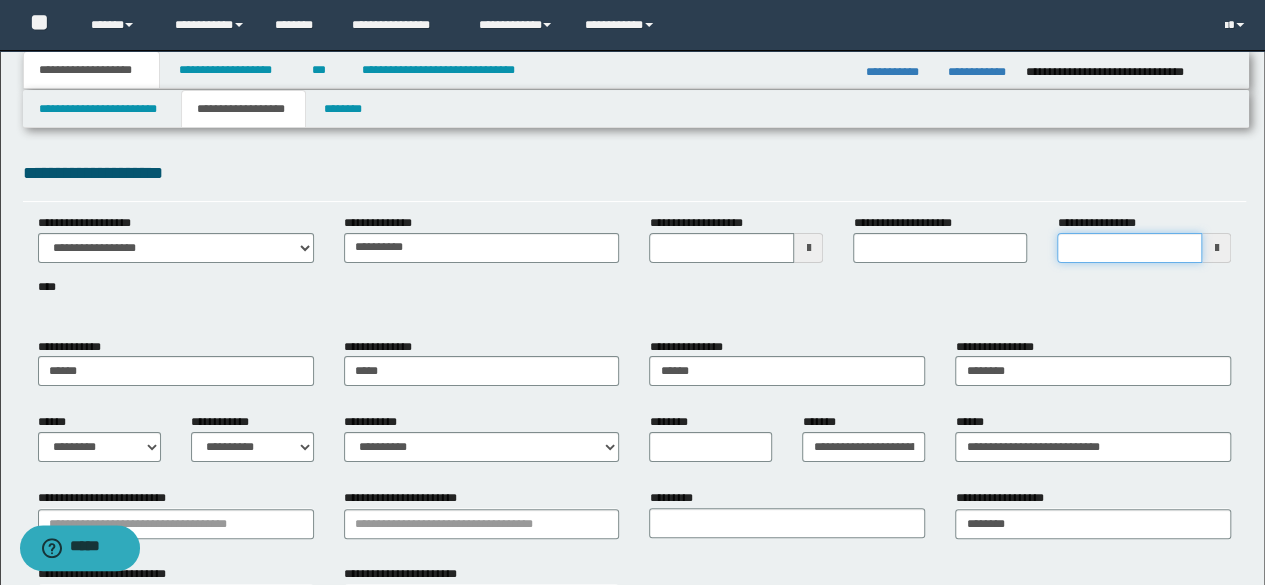 click on "**********" at bounding box center [1129, 248] 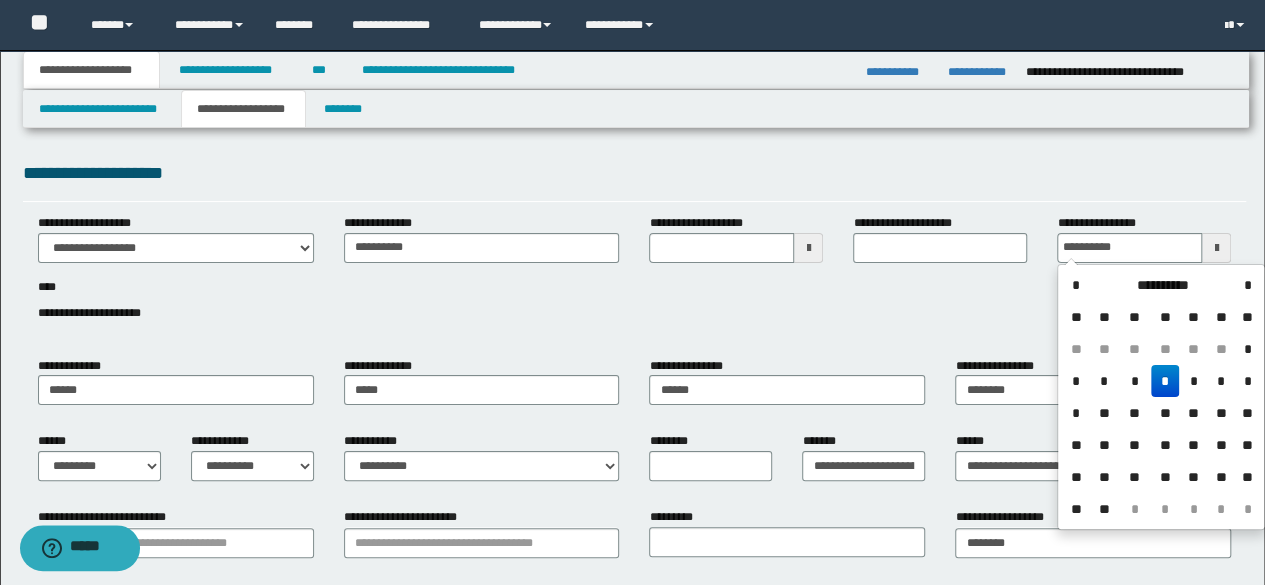 click on "*" at bounding box center (1165, 381) 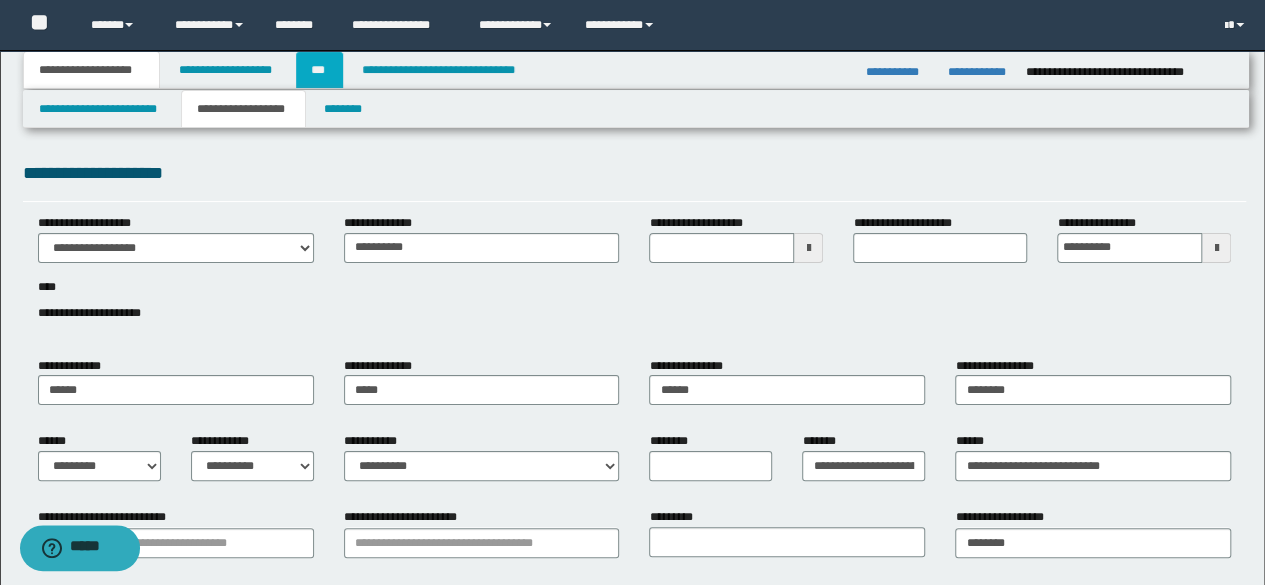 click on "***" at bounding box center [319, 70] 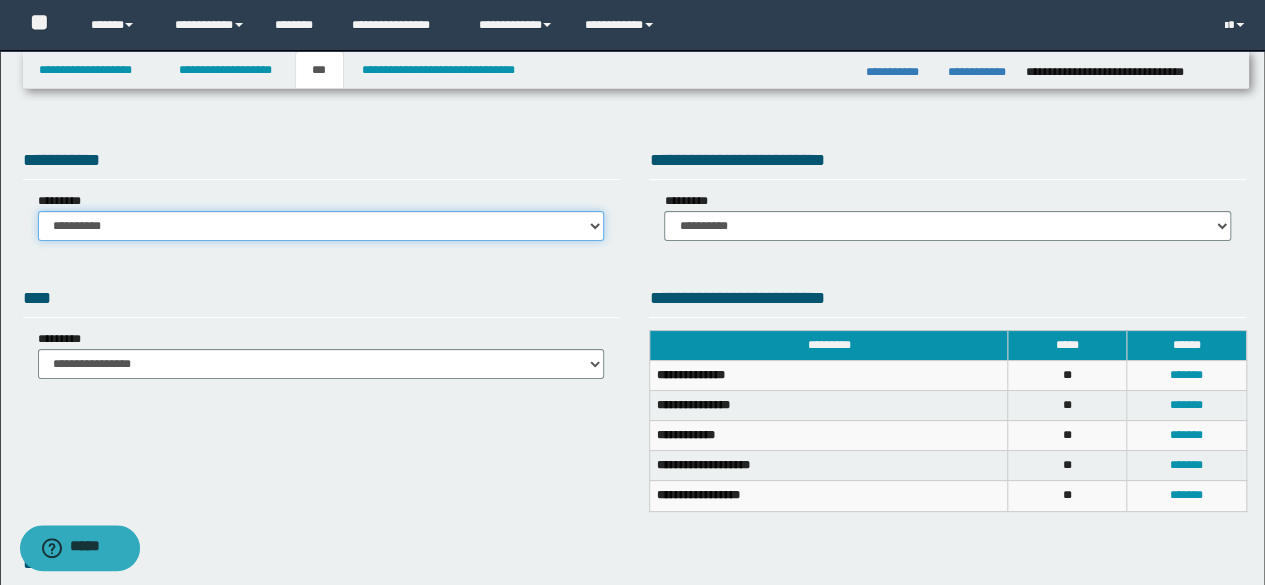 drag, startPoint x: 509, startPoint y: 221, endPoint x: 509, endPoint y: 238, distance: 17 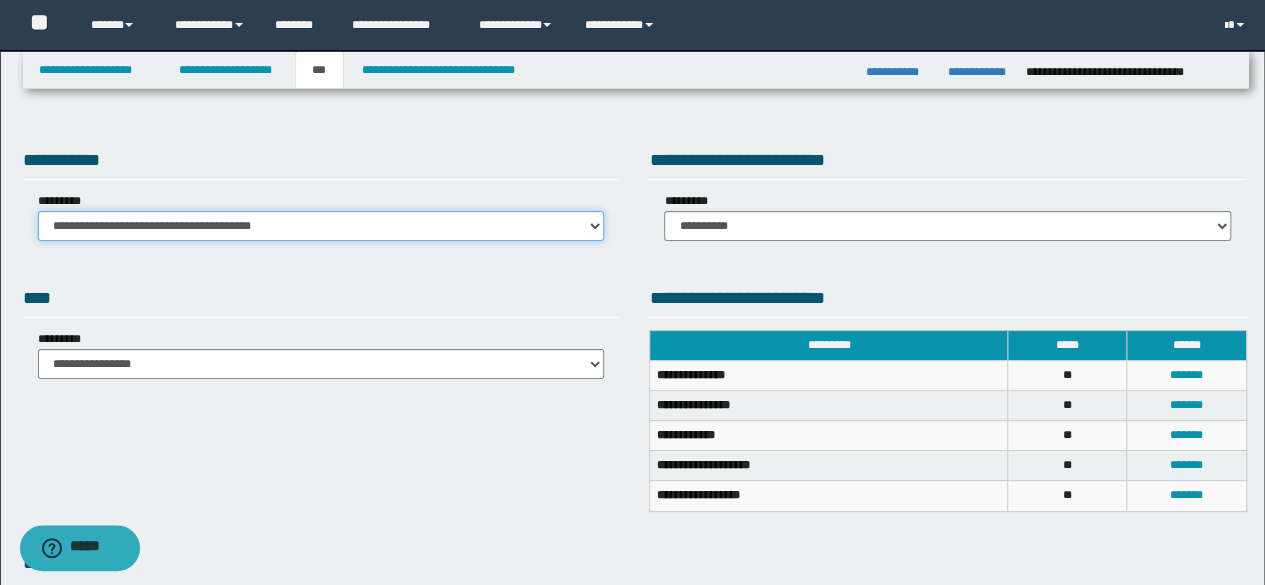 click on "**********" at bounding box center (321, 226) 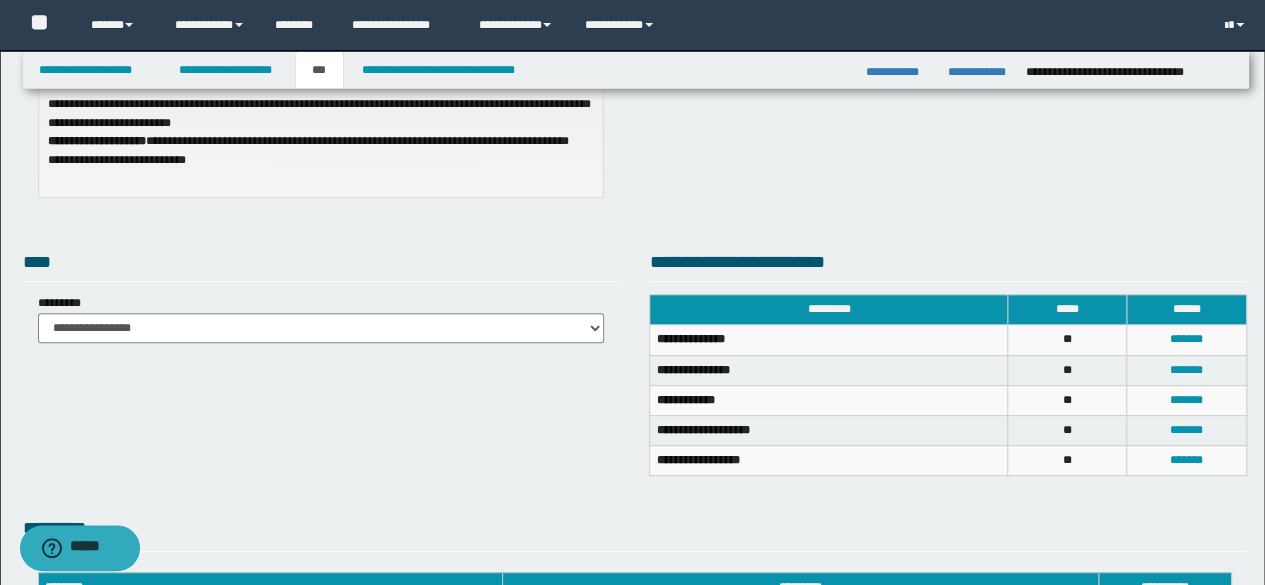 scroll, scrollTop: 300, scrollLeft: 0, axis: vertical 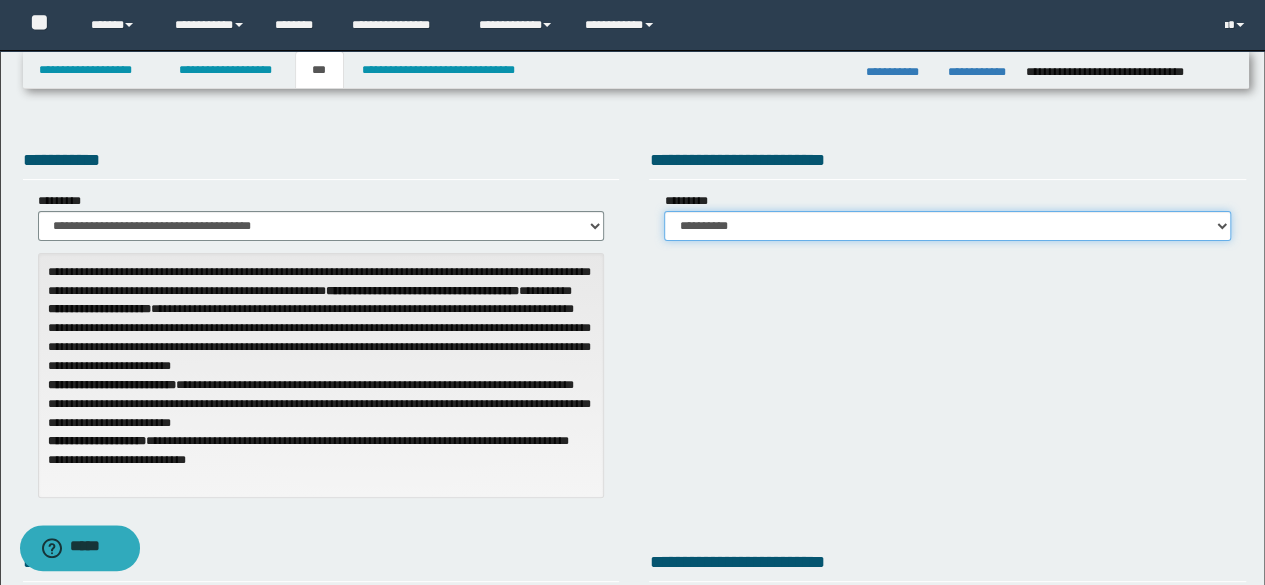 click on "**********" at bounding box center (947, 226) 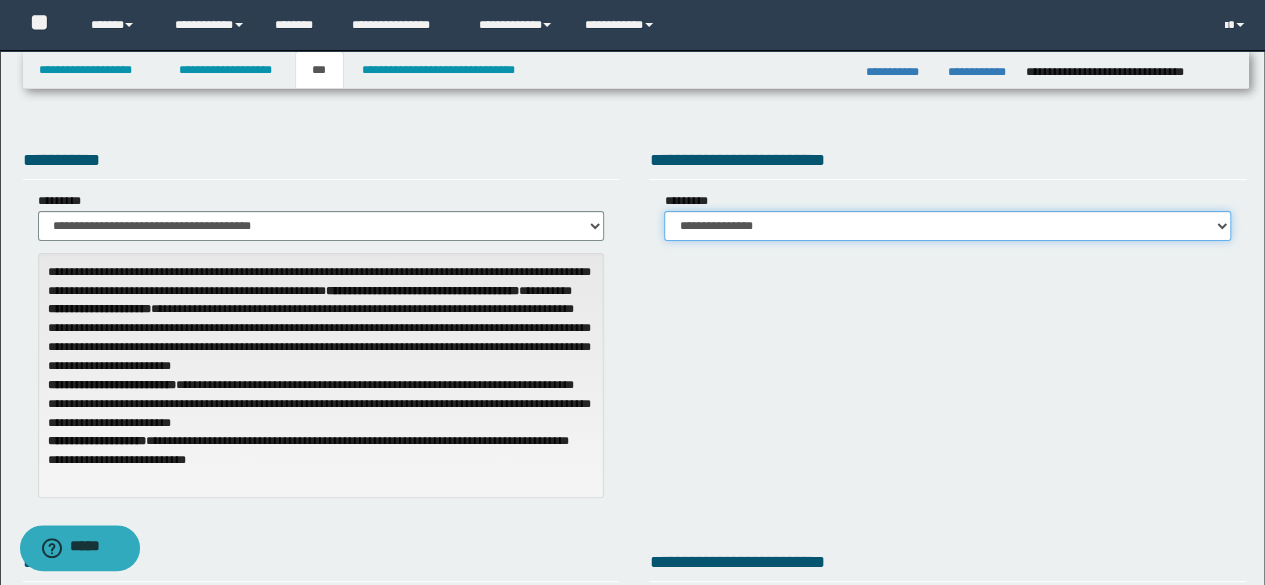 click on "**********" at bounding box center (947, 226) 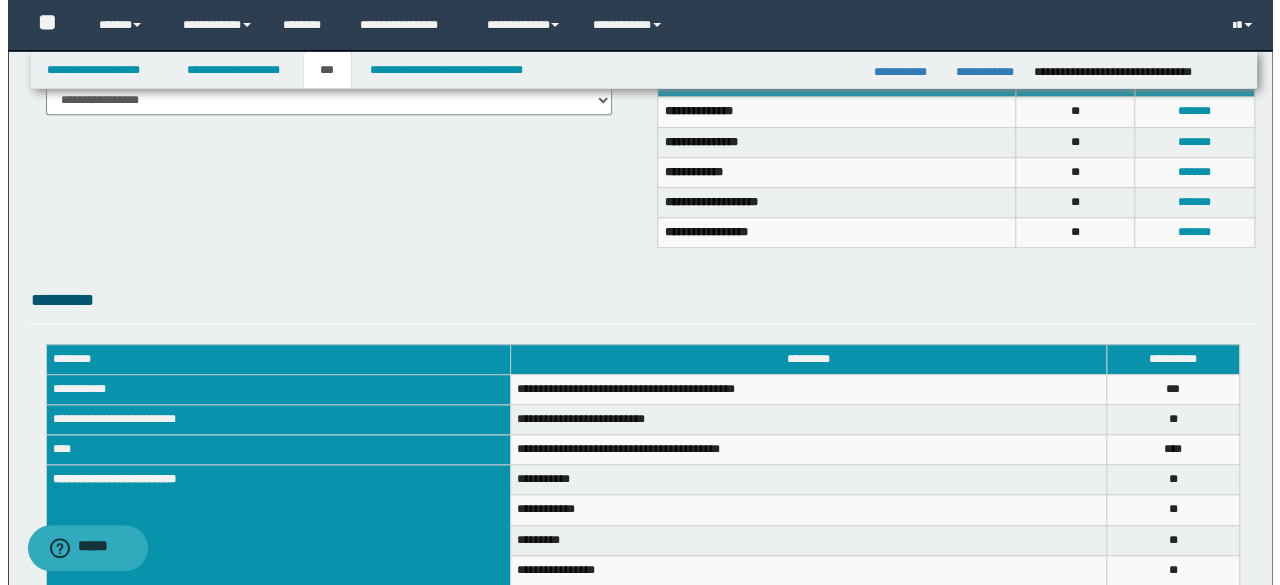 scroll, scrollTop: 300, scrollLeft: 0, axis: vertical 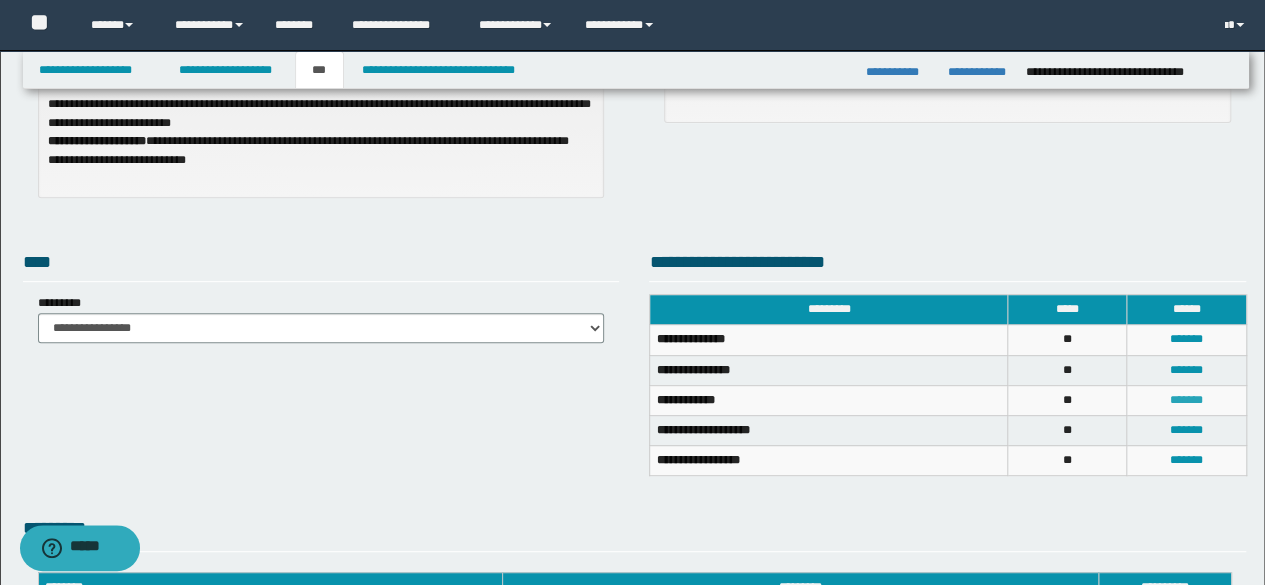 click on "*******" at bounding box center (1186, 400) 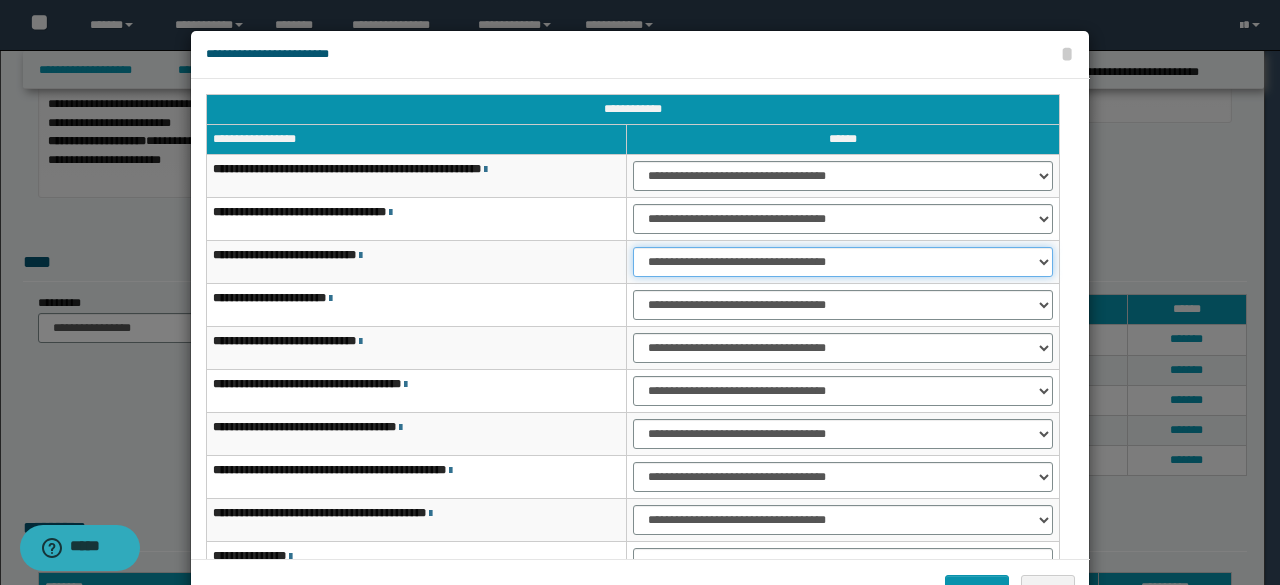 click on "**********" at bounding box center [843, 262] 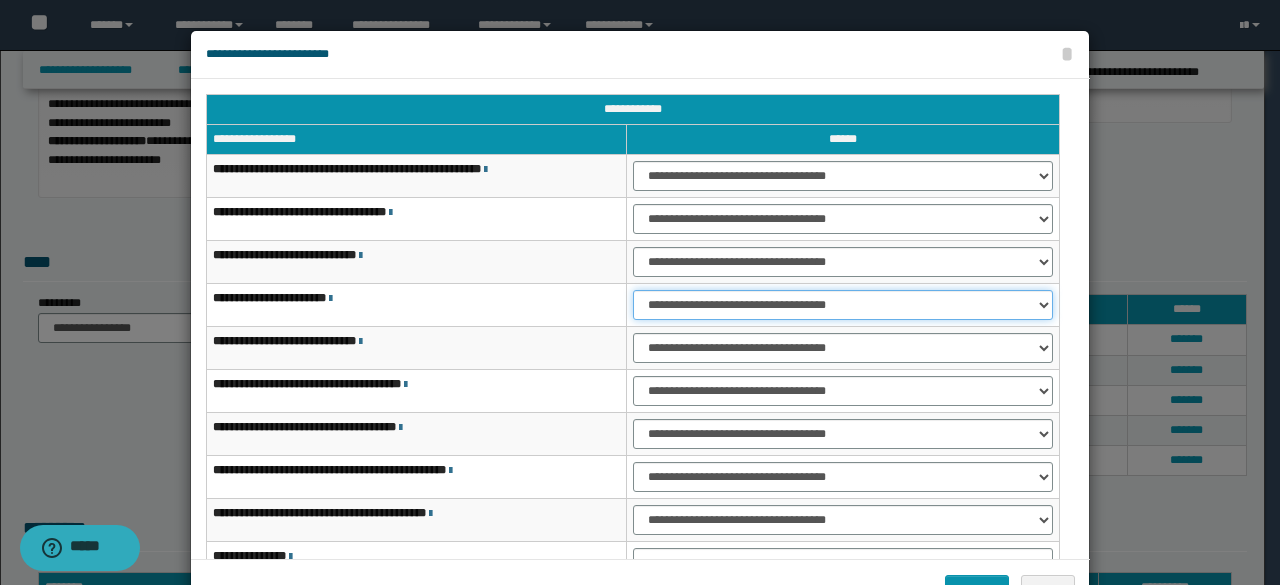 drag, startPoint x: 682, startPoint y: 304, endPoint x: 682, endPoint y: 316, distance: 12 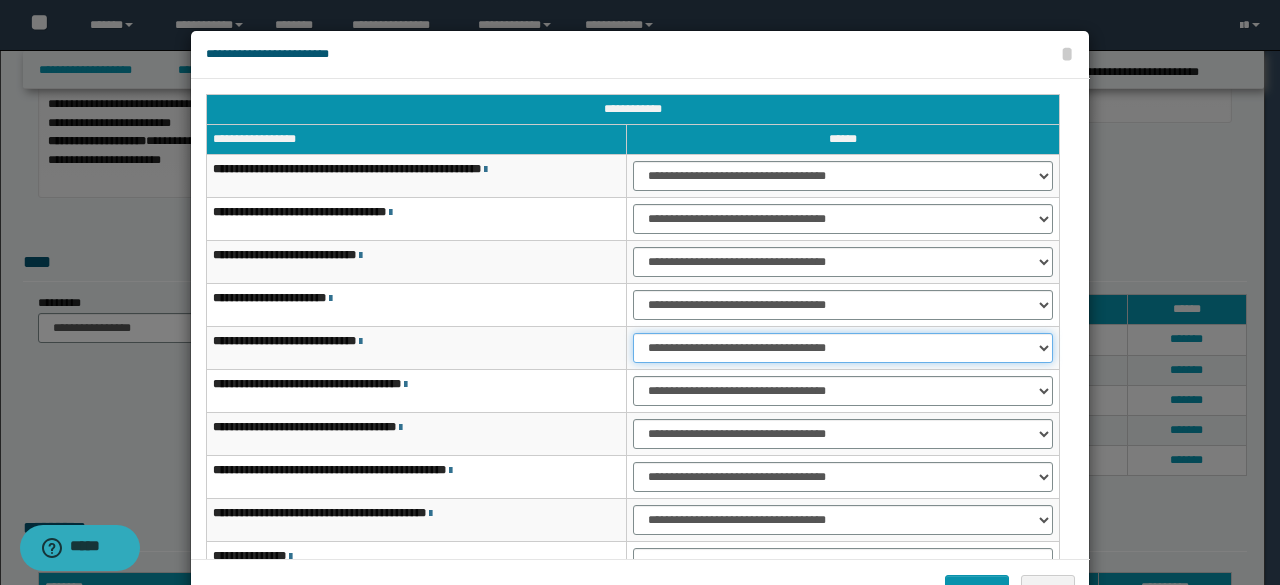 click on "**********" at bounding box center [843, 348] 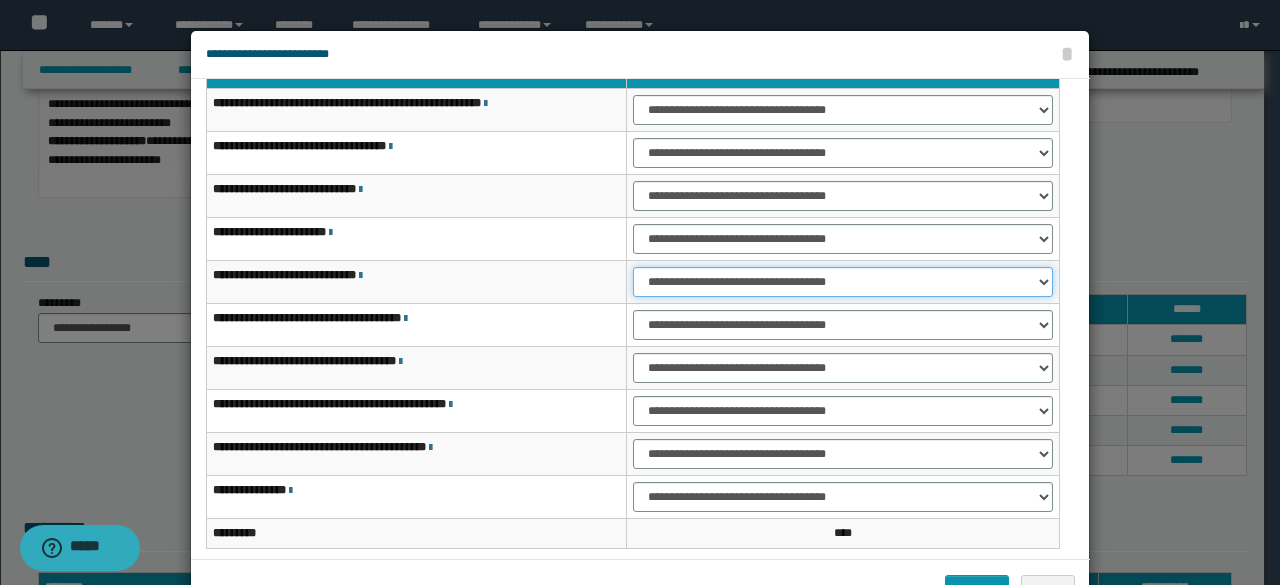 scroll, scrollTop: 116, scrollLeft: 0, axis: vertical 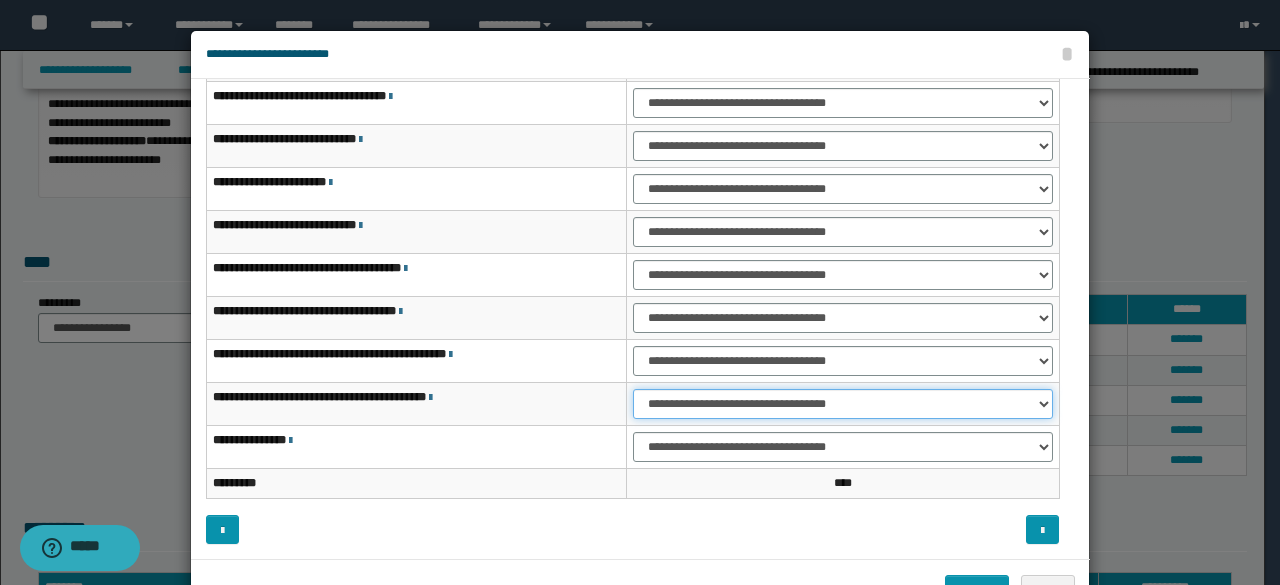 drag, startPoint x: 690, startPoint y: 397, endPoint x: 688, endPoint y: 411, distance: 14.142136 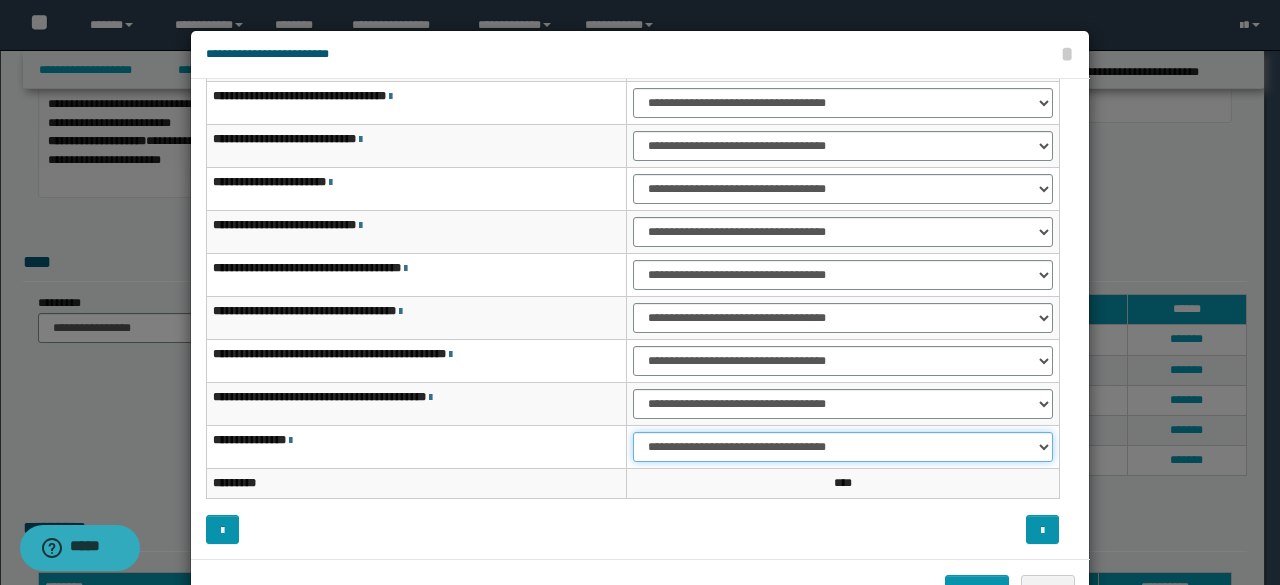 click on "**********" at bounding box center (843, 447) 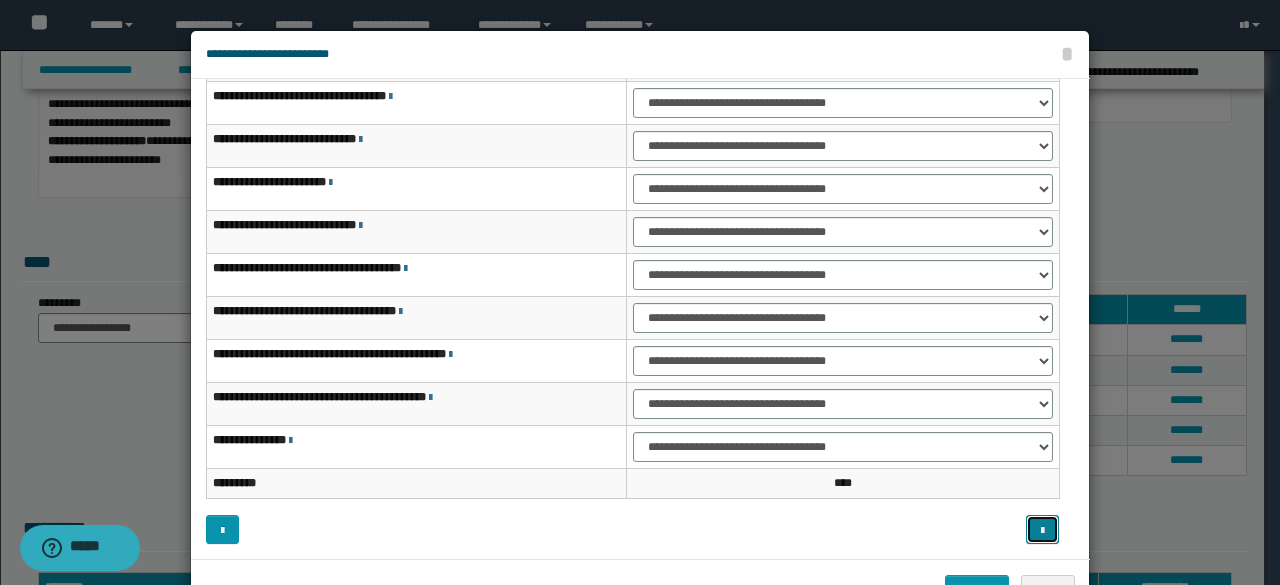 click at bounding box center [1042, 529] 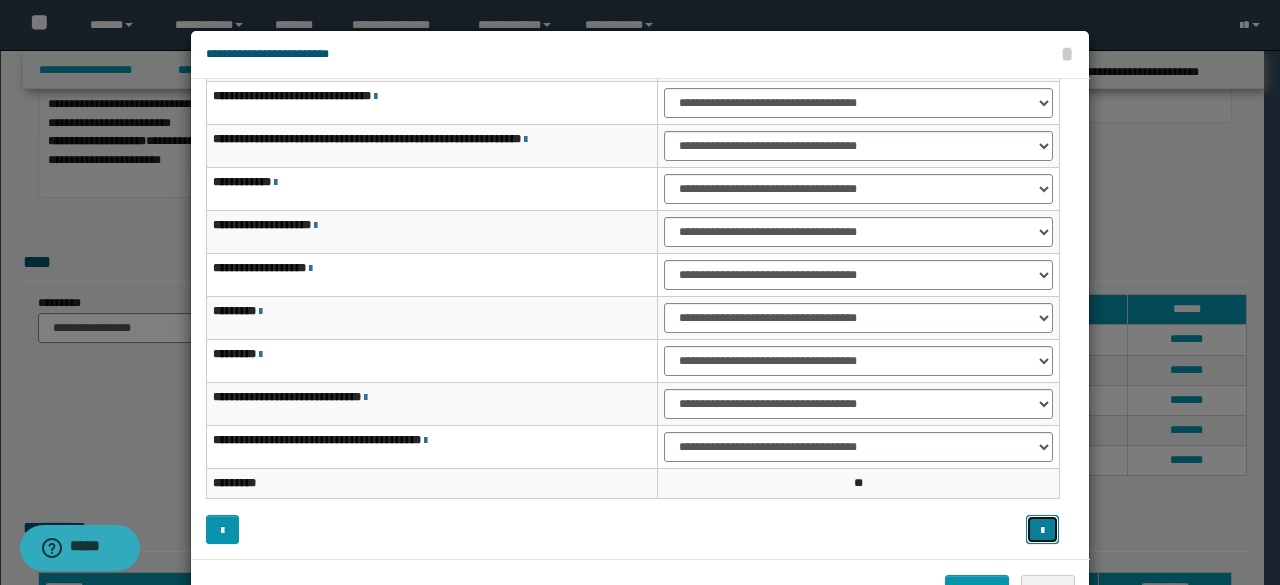 scroll, scrollTop: 16, scrollLeft: 0, axis: vertical 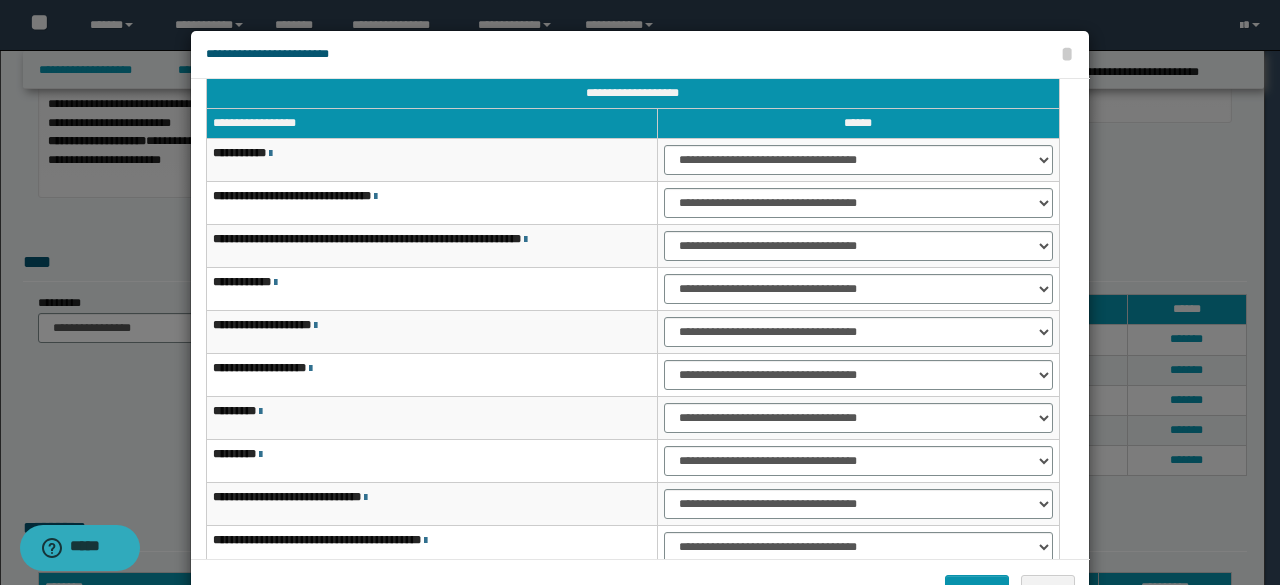 type 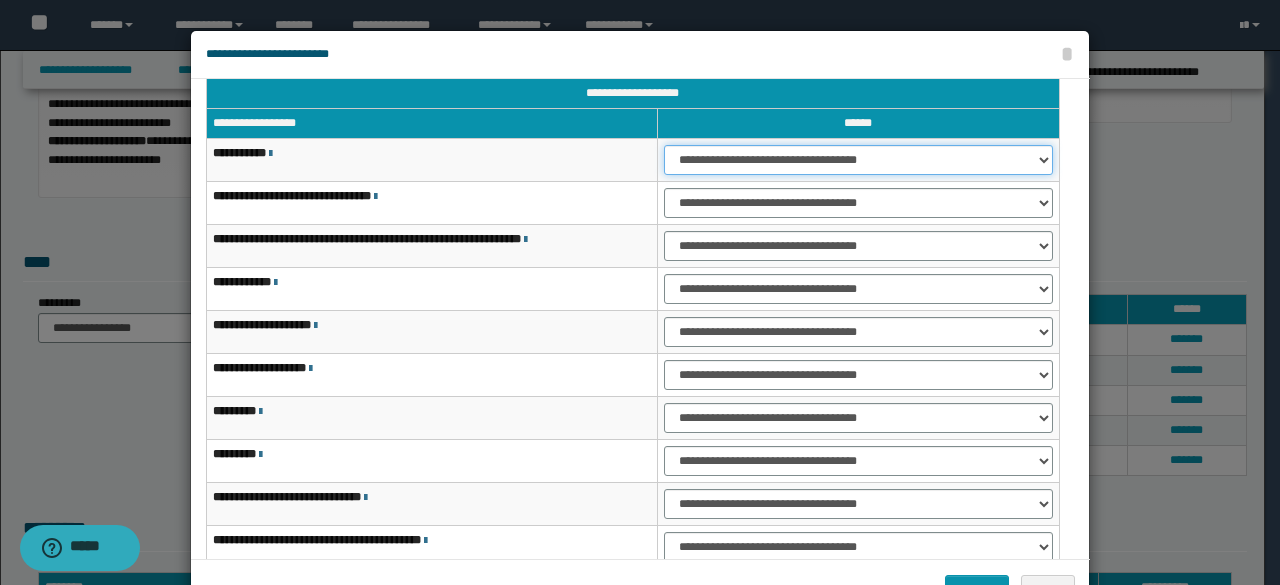 click on "**********" at bounding box center [858, 160] 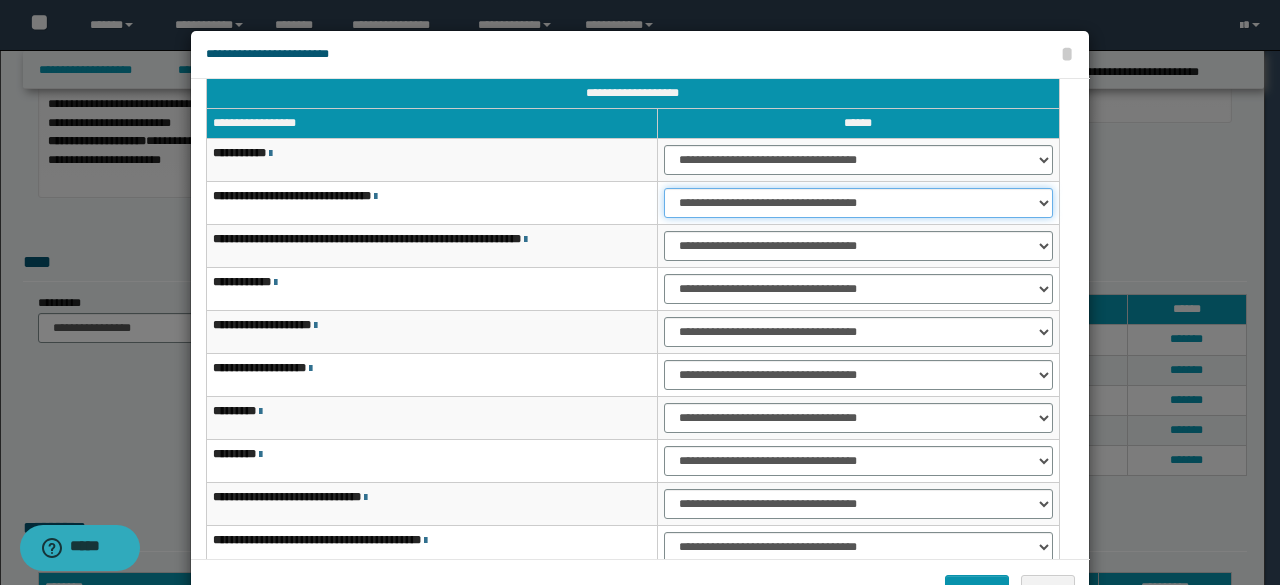 click on "**********" at bounding box center [858, 203] 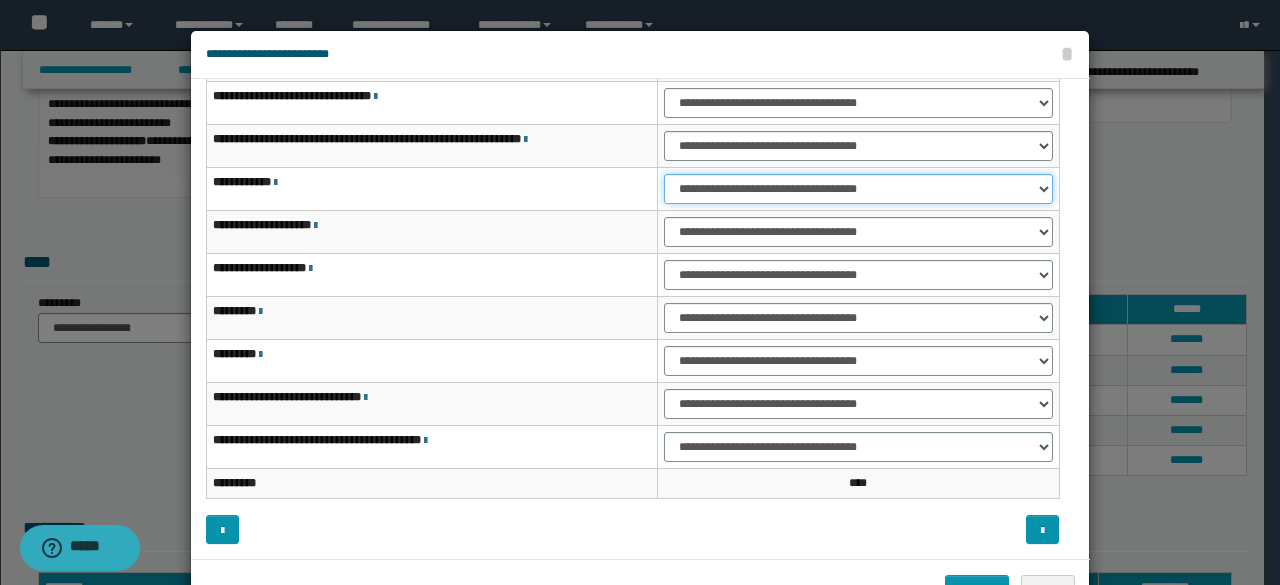 drag, startPoint x: 692, startPoint y: 178, endPoint x: 693, endPoint y: 196, distance: 18.027756 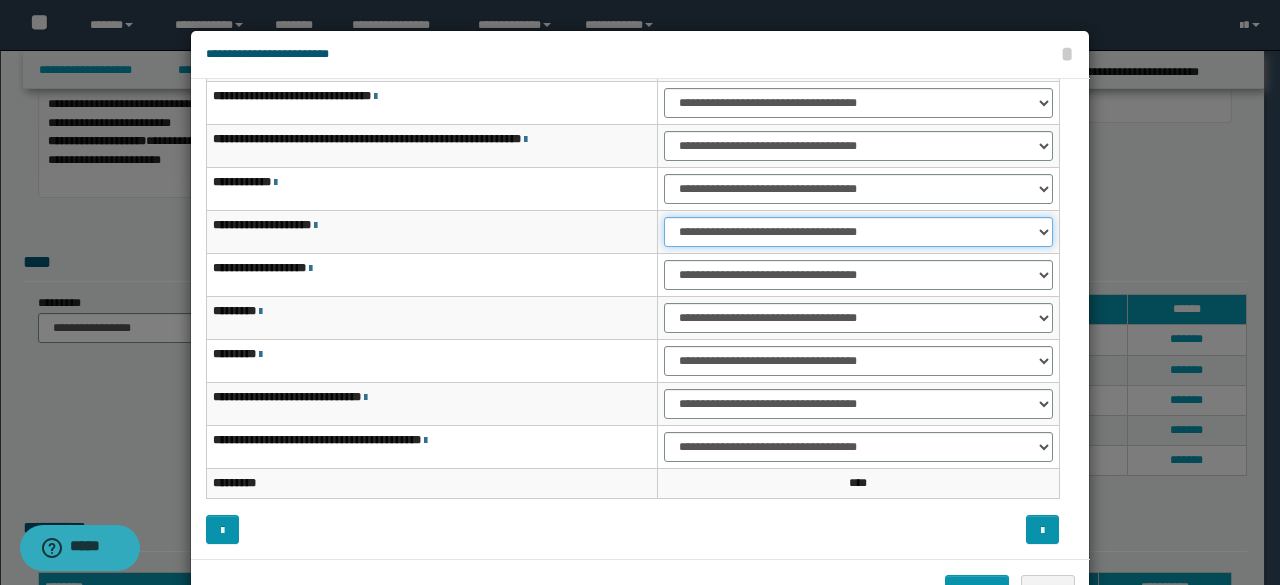 select on "***" 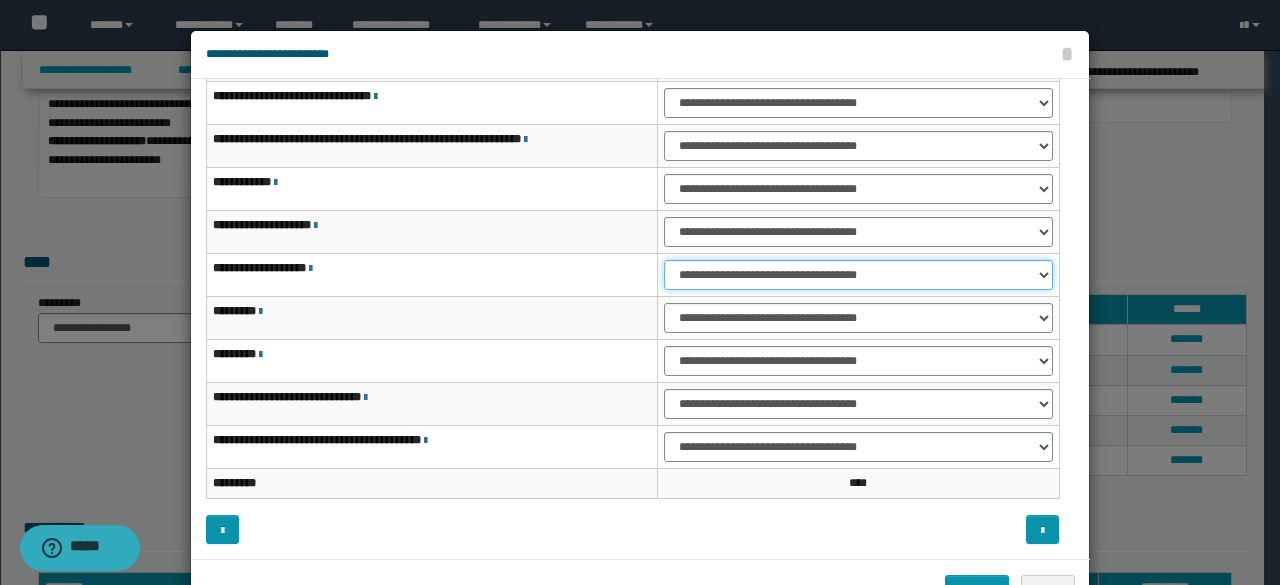 select on "***" 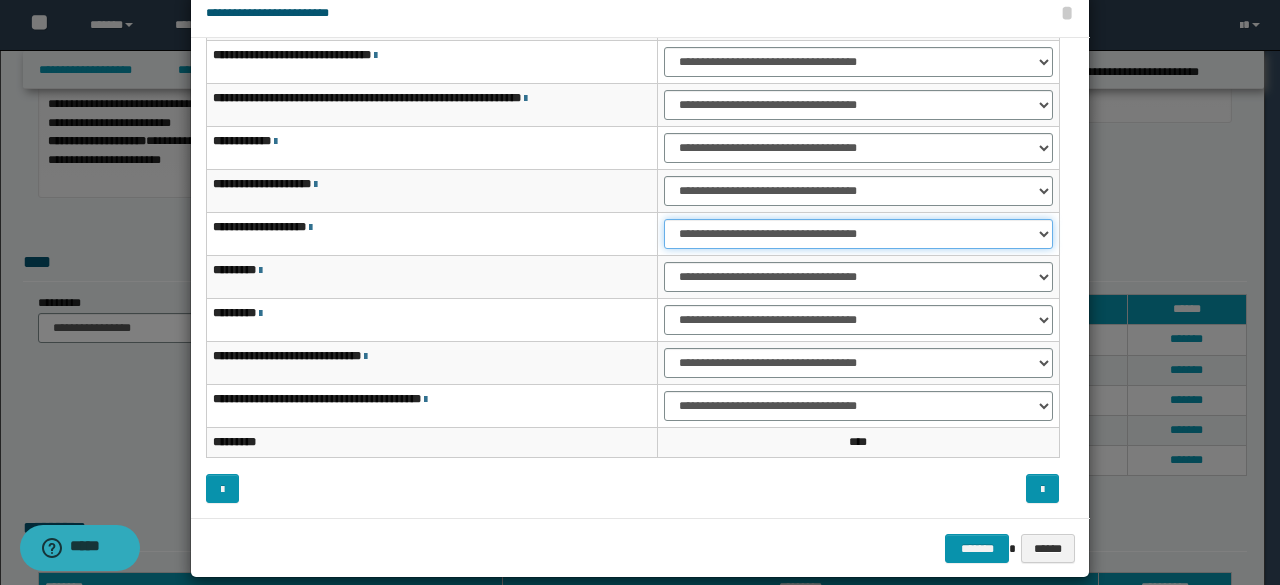 scroll, scrollTop: 64, scrollLeft: 0, axis: vertical 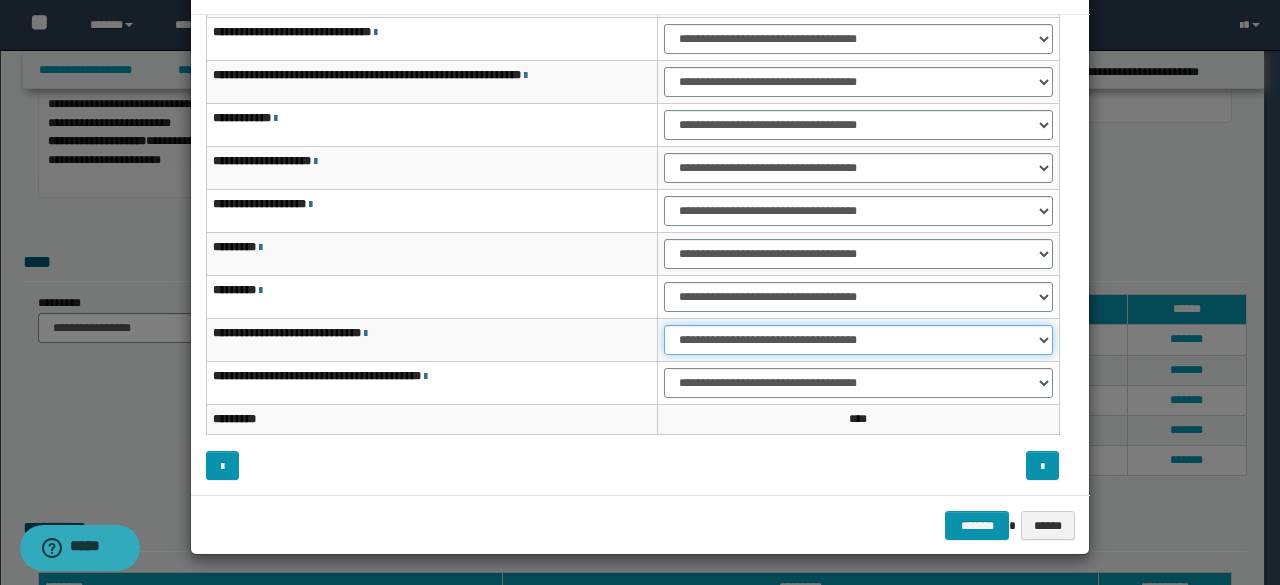 click on "**********" at bounding box center (858, 340) 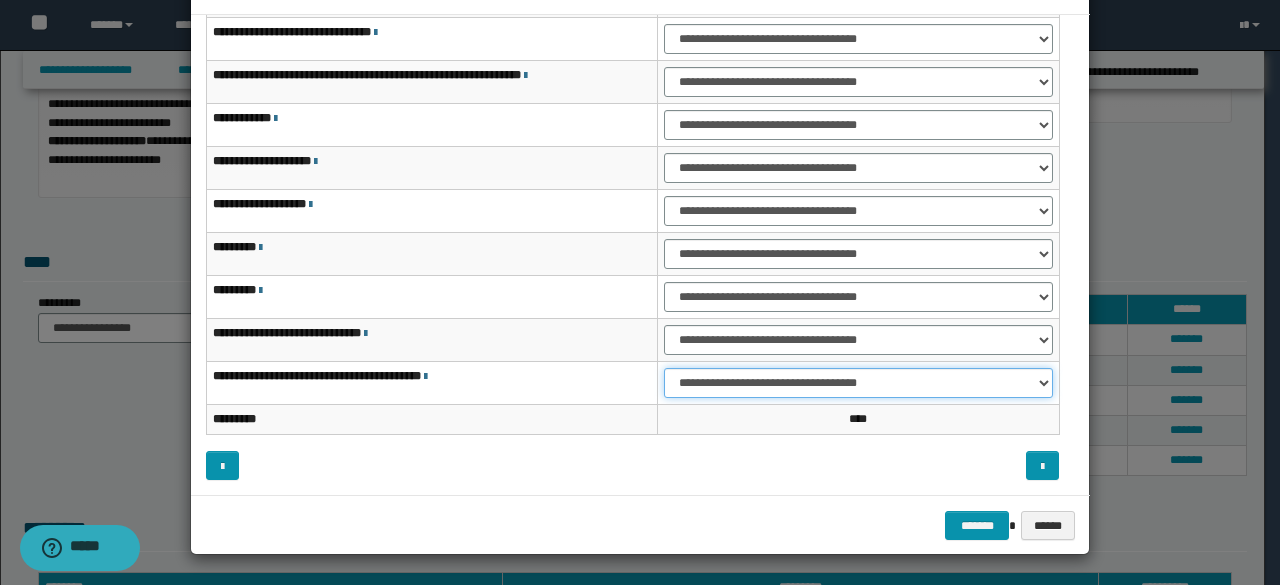 click on "**********" at bounding box center [858, 383] 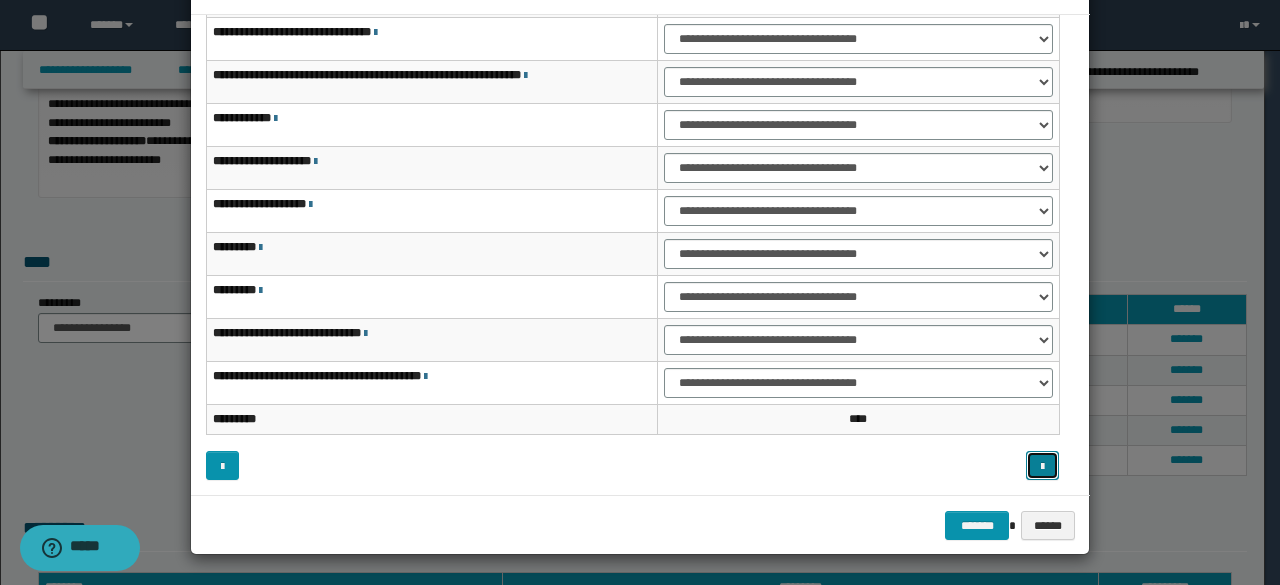 click at bounding box center (1042, 467) 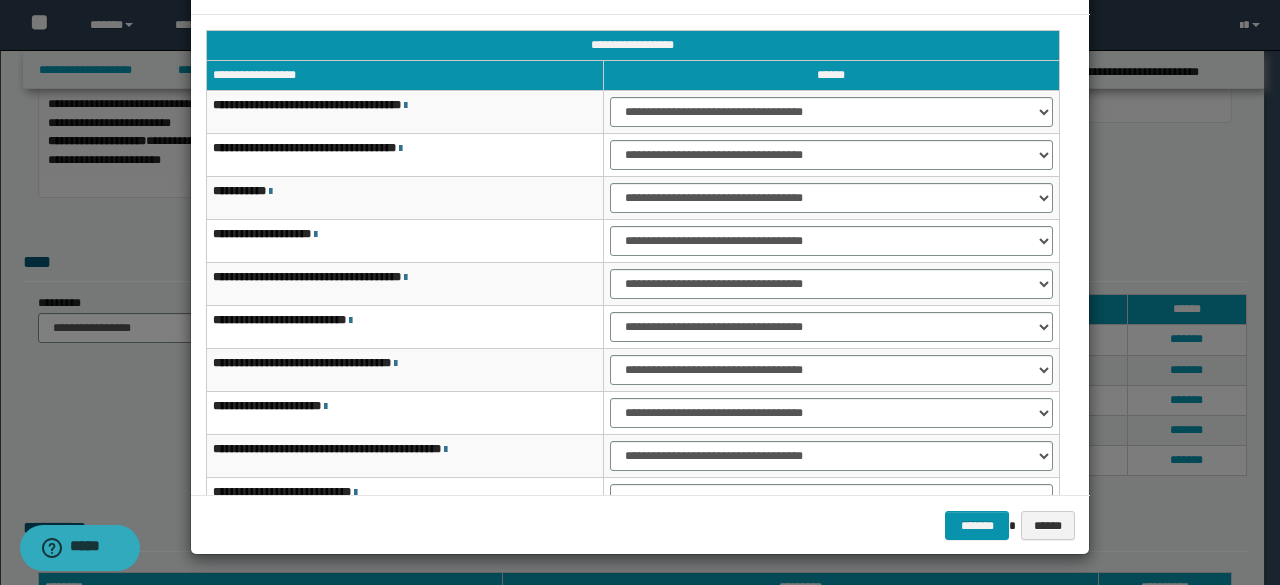scroll, scrollTop: 0, scrollLeft: 0, axis: both 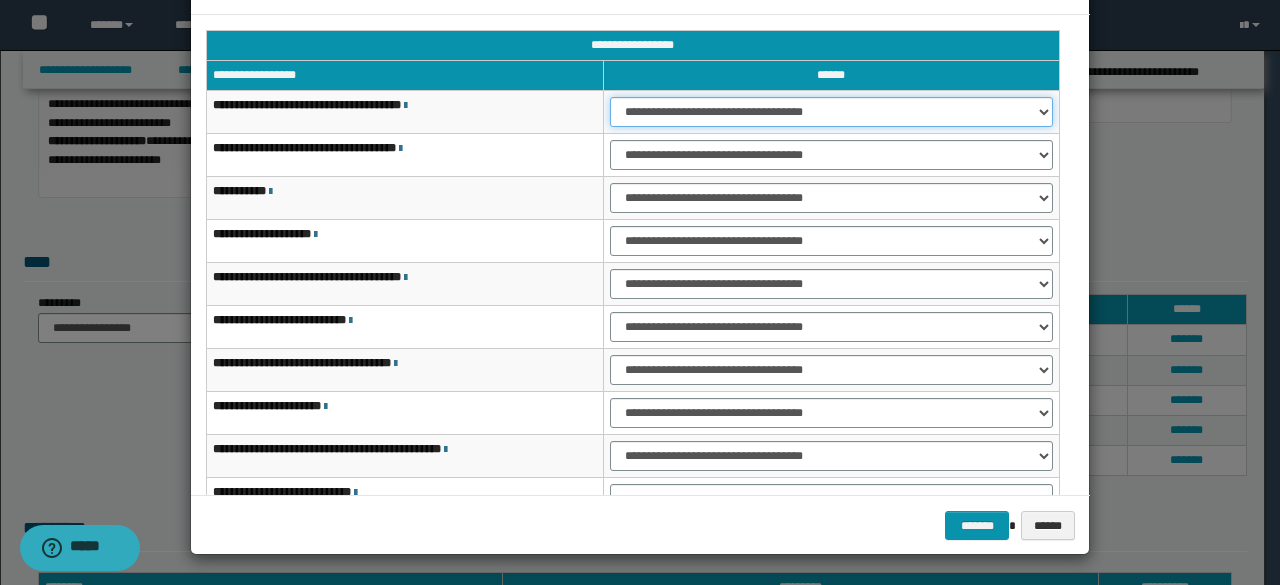 click on "**********" at bounding box center [831, 112] 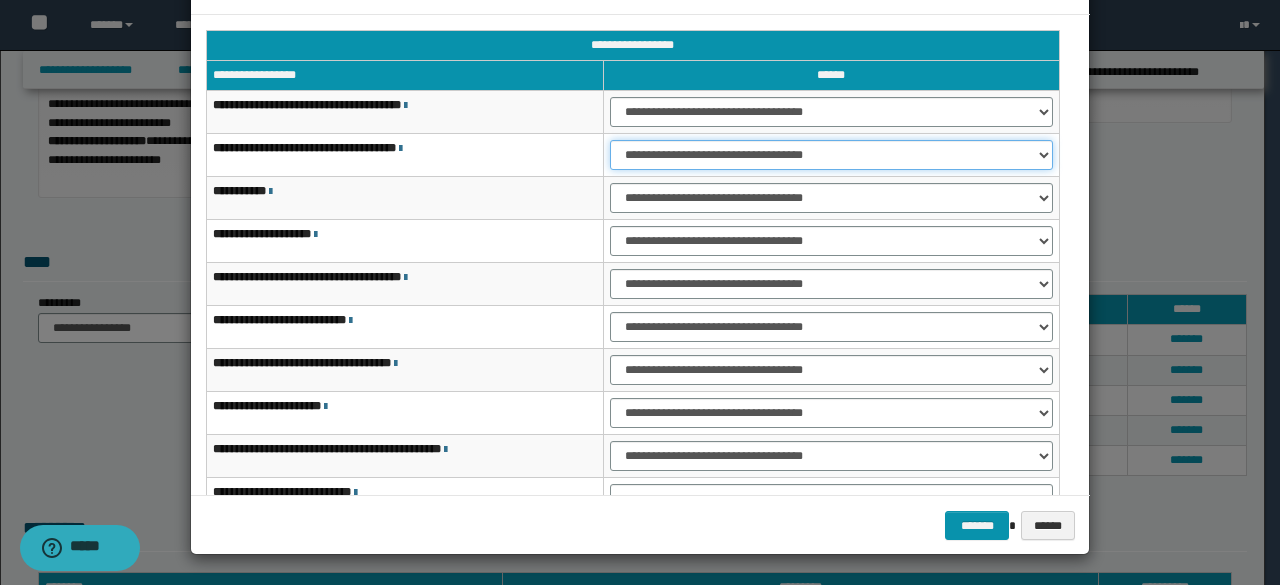 select on "***" 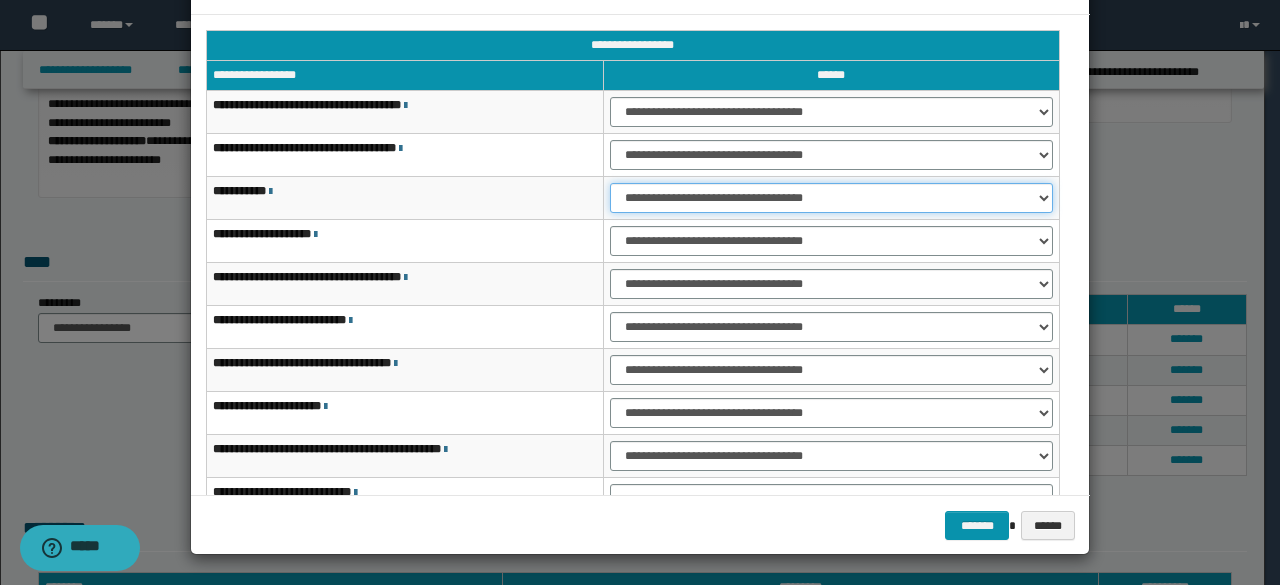 select on "***" 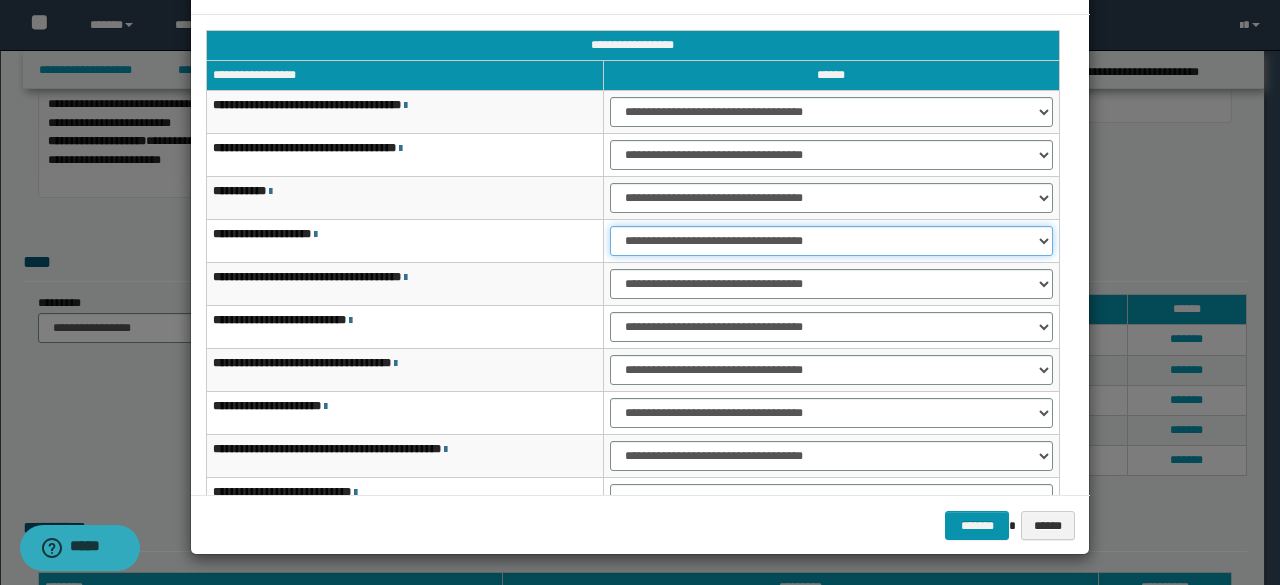 select on "***" 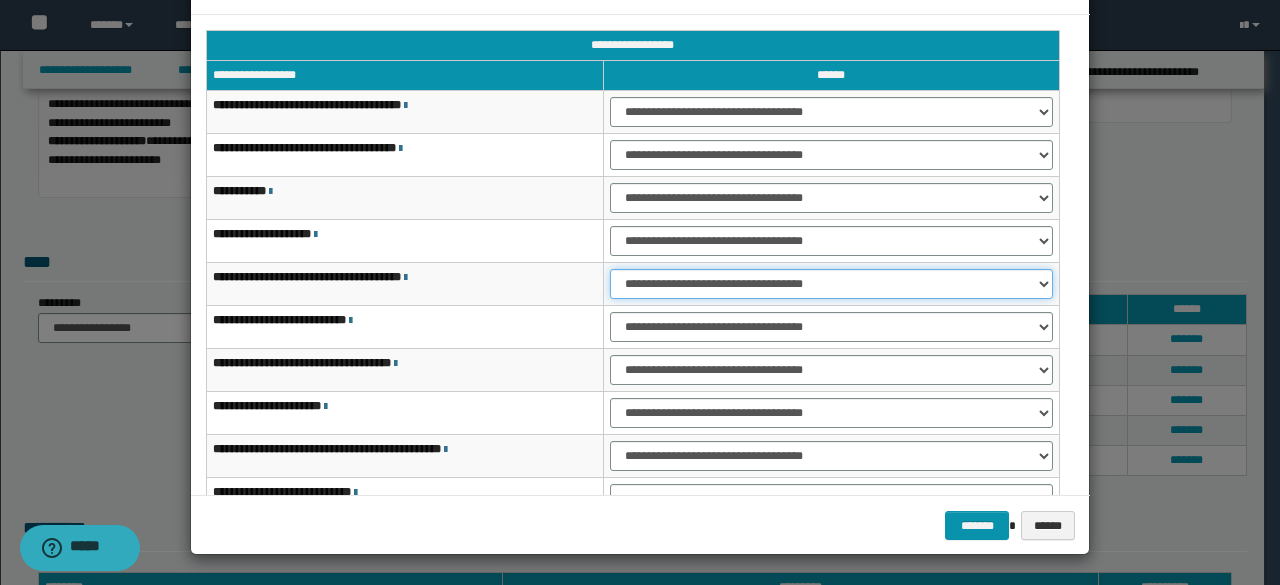 select on "***" 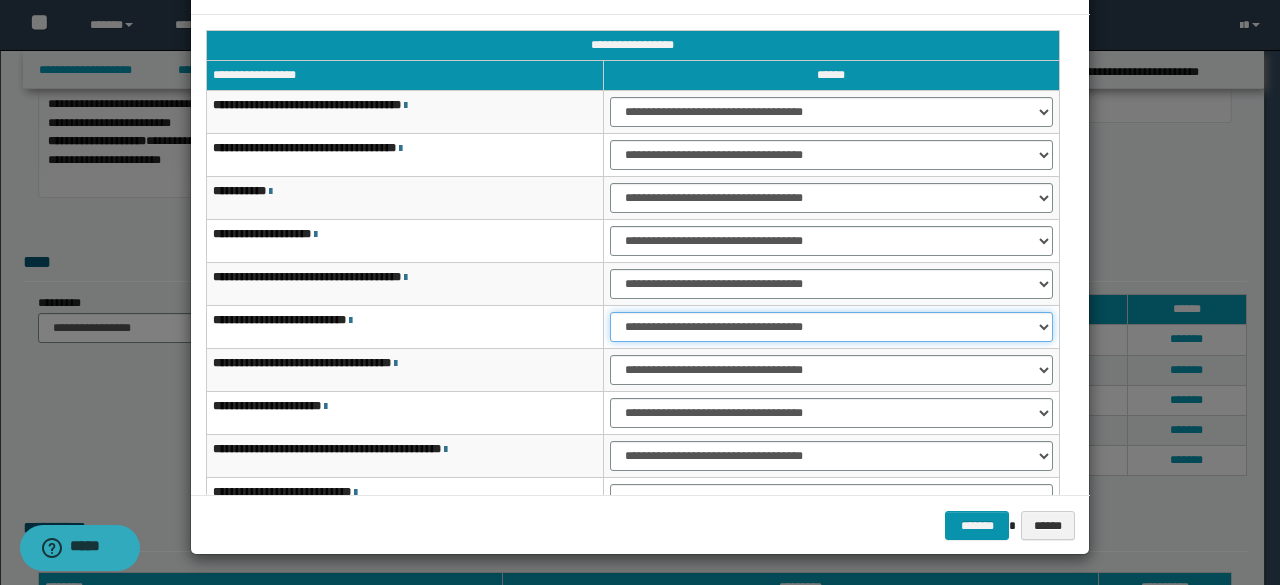 select on "***" 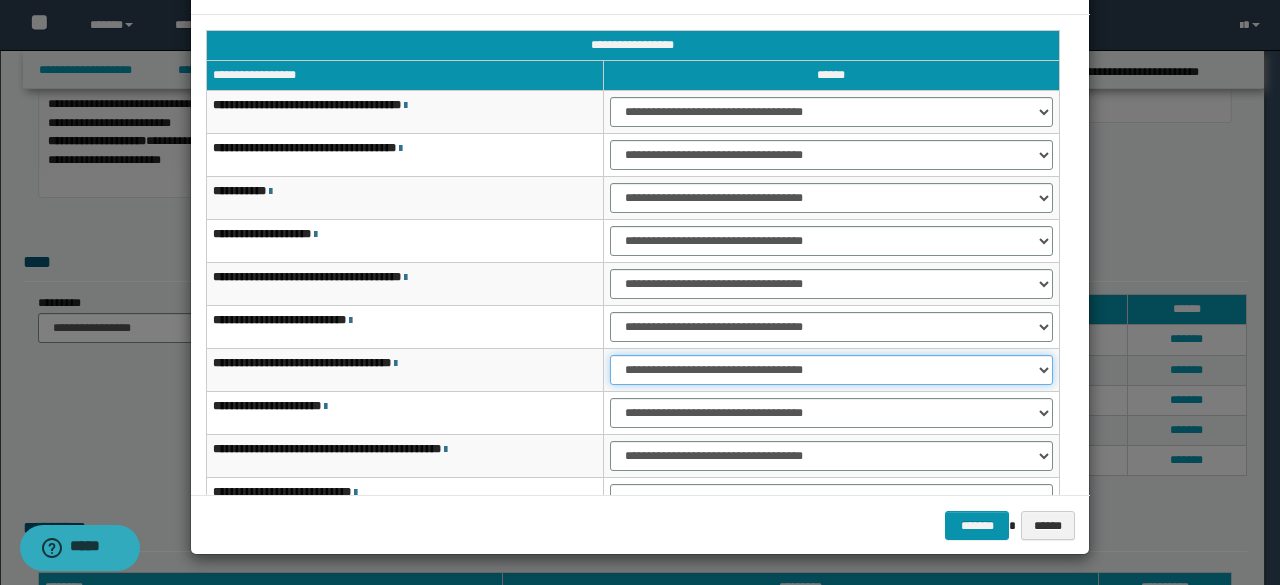 select on "***" 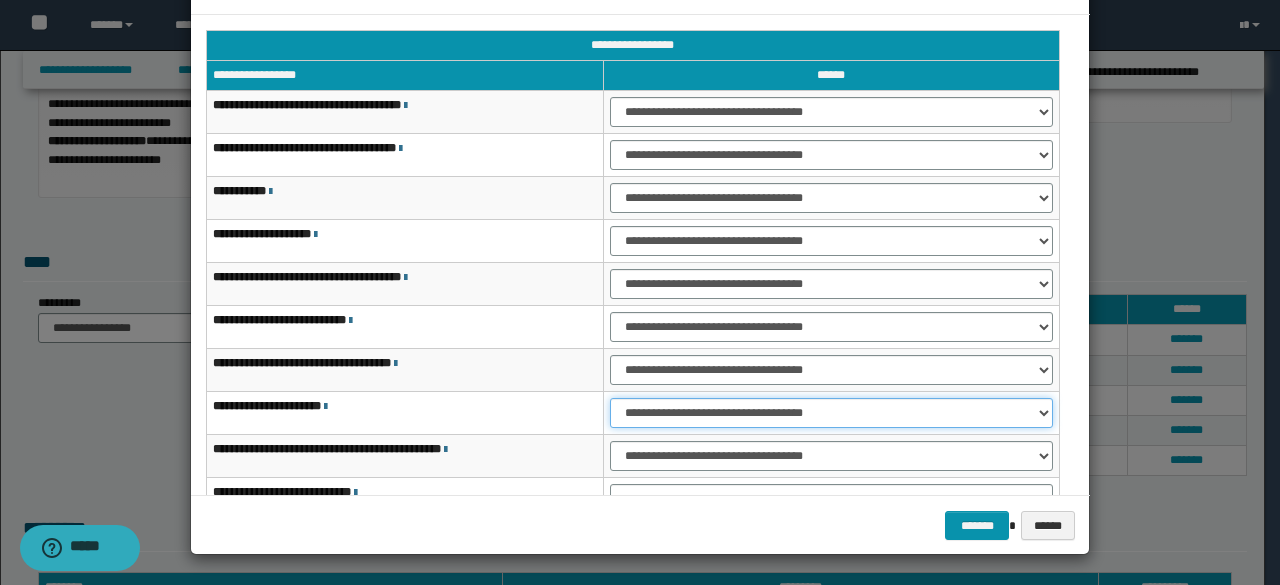 select on "***" 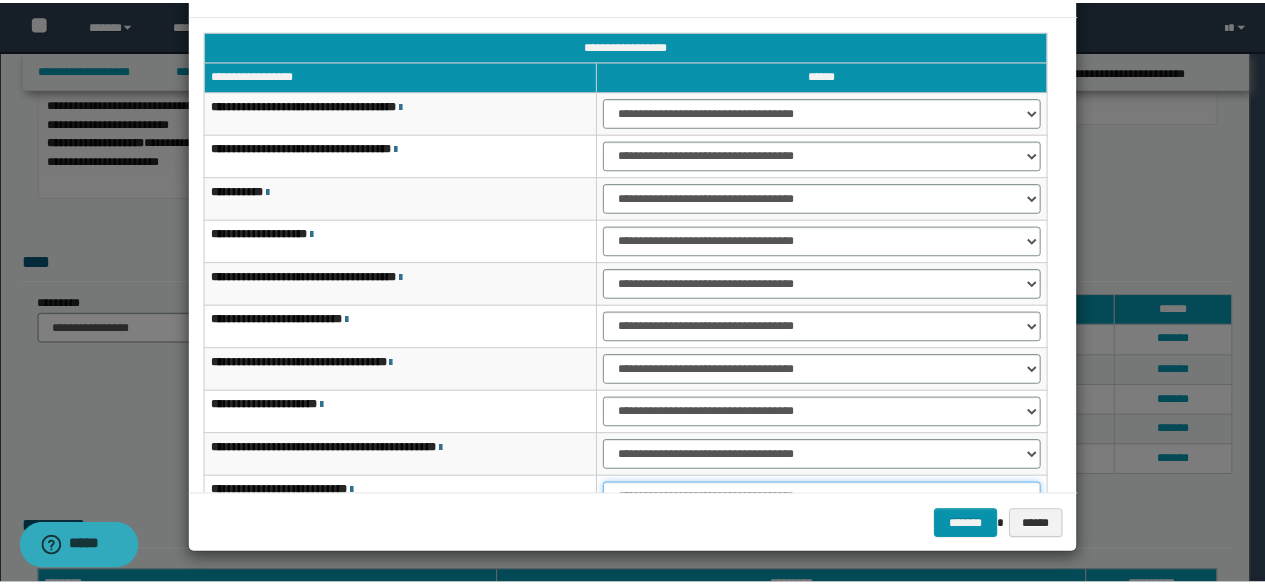 scroll, scrollTop: 15, scrollLeft: 0, axis: vertical 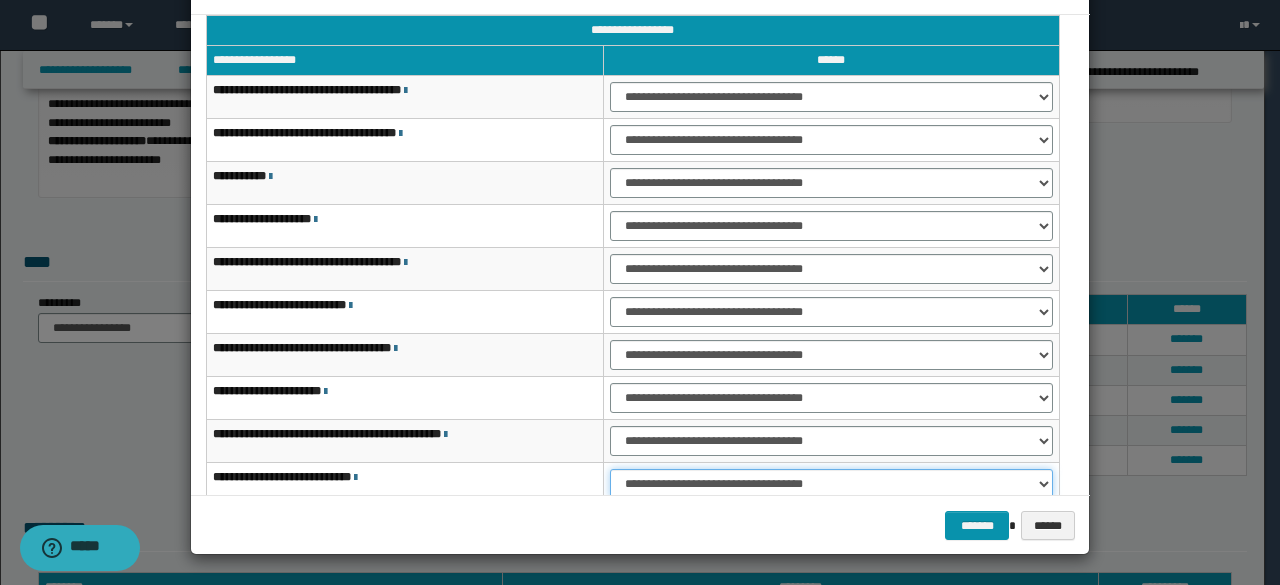 select on "***" 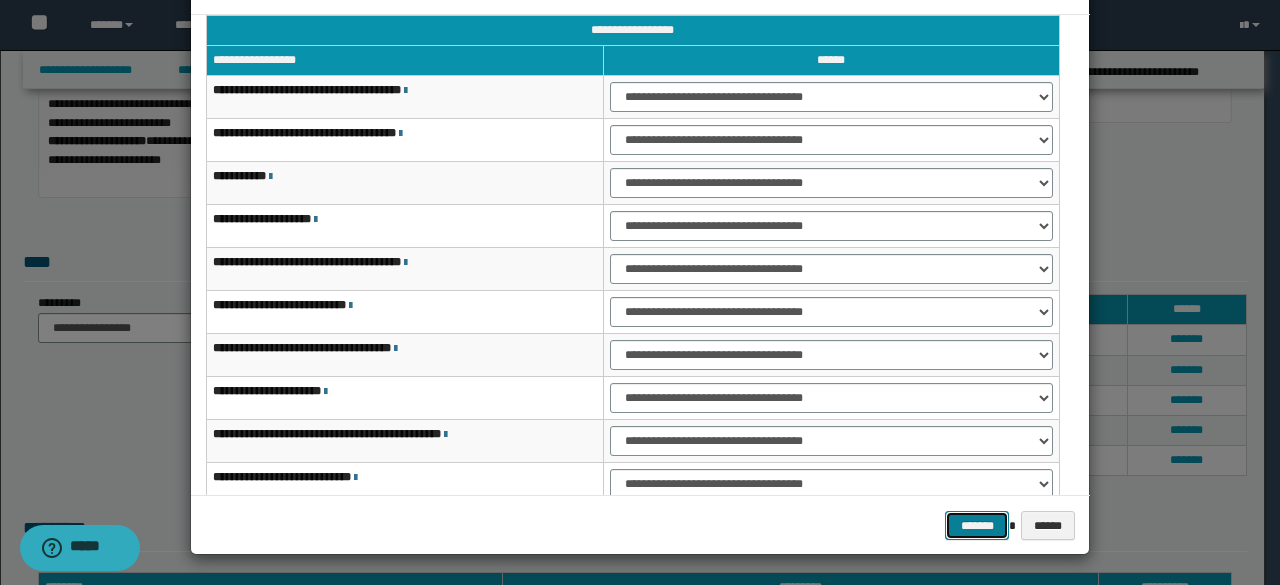 click on "*******" at bounding box center (977, 525) 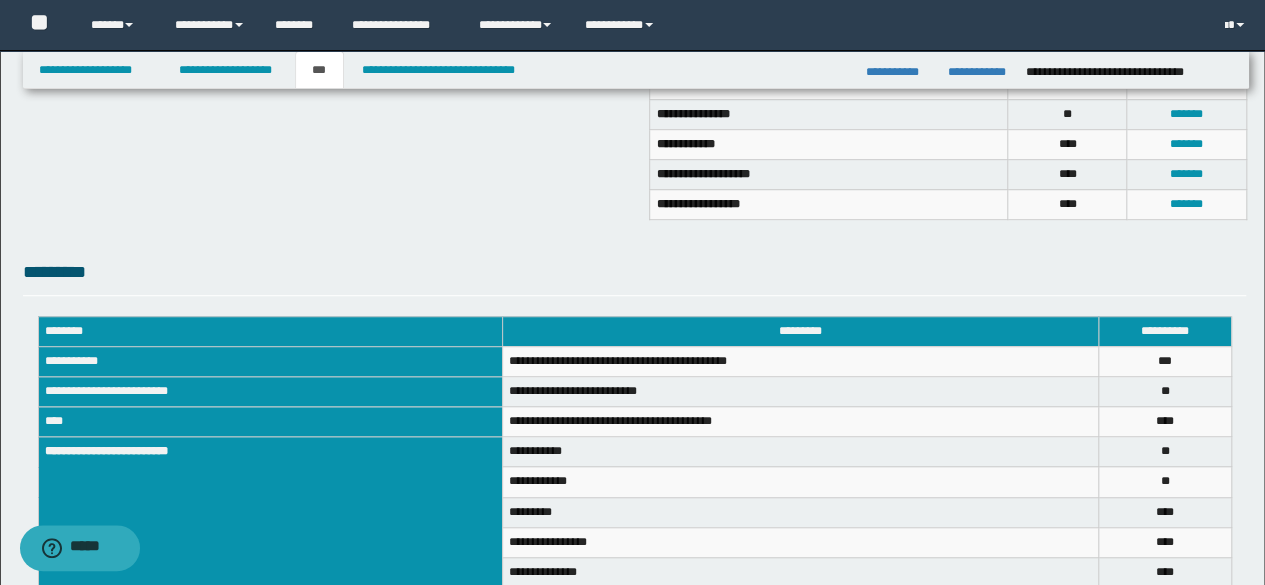 scroll, scrollTop: 713, scrollLeft: 0, axis: vertical 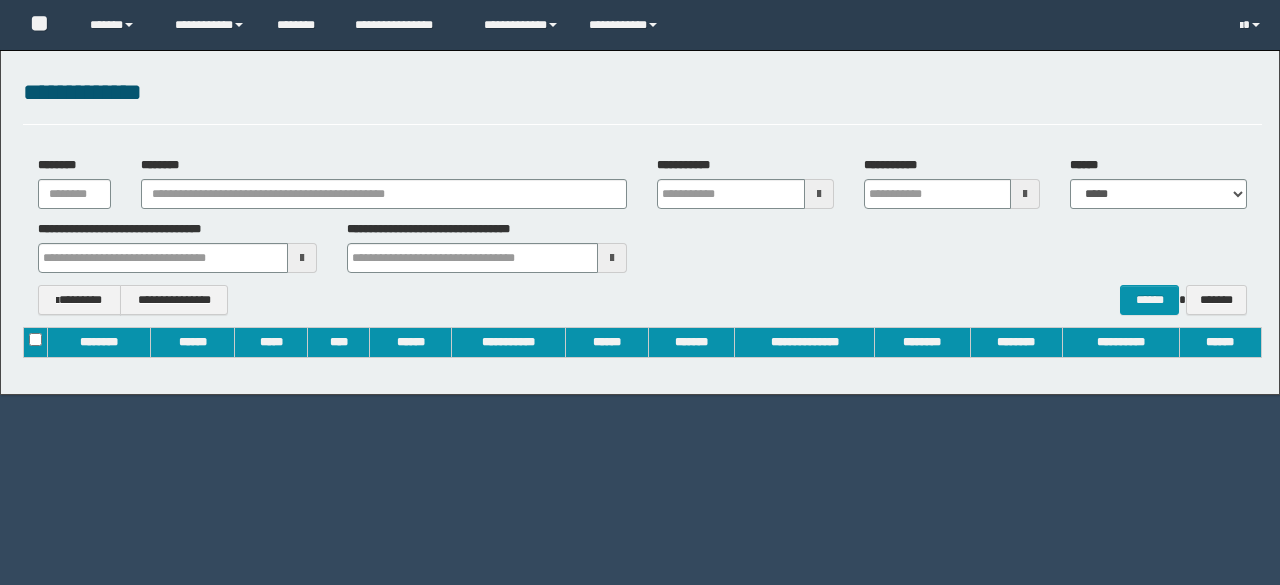 type on "**********" 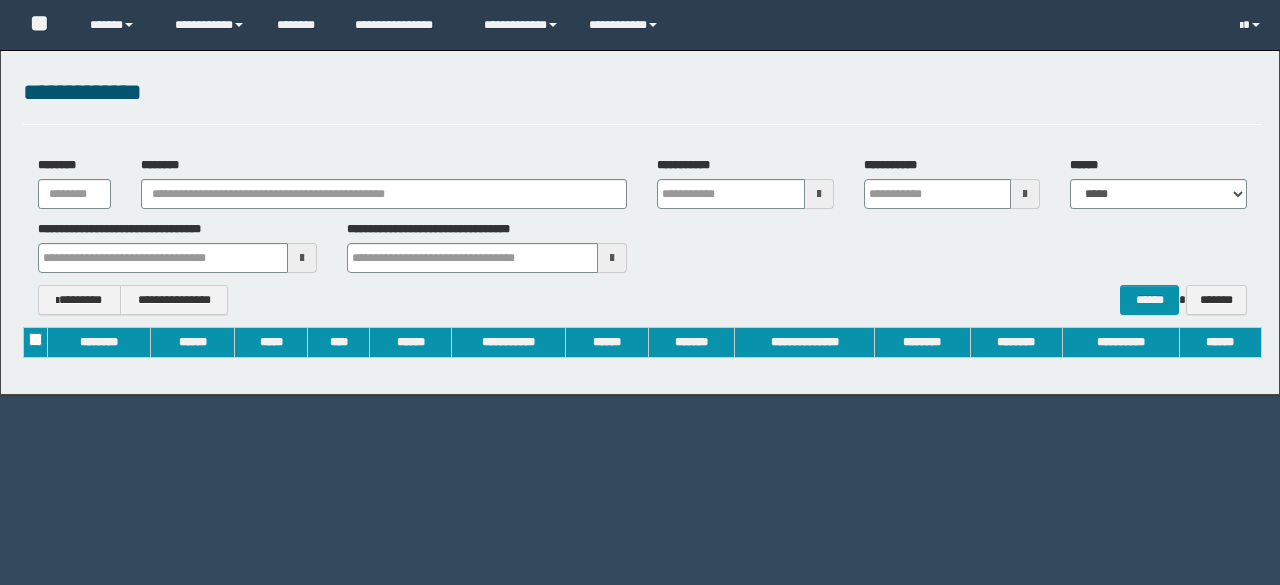 type on "**********" 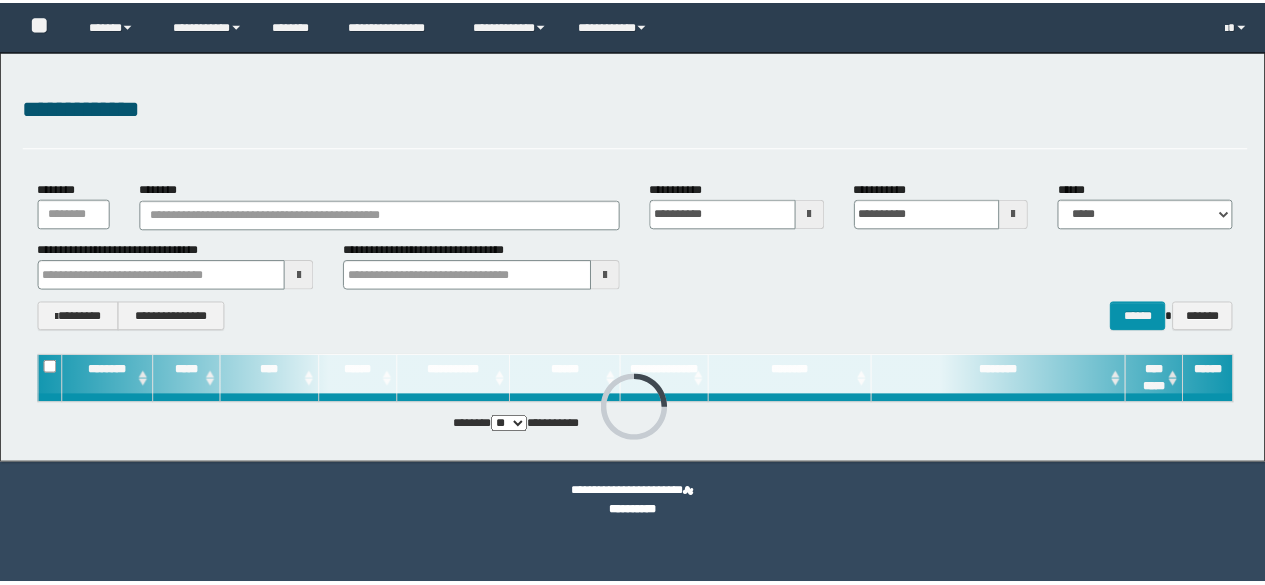 scroll, scrollTop: 0, scrollLeft: 0, axis: both 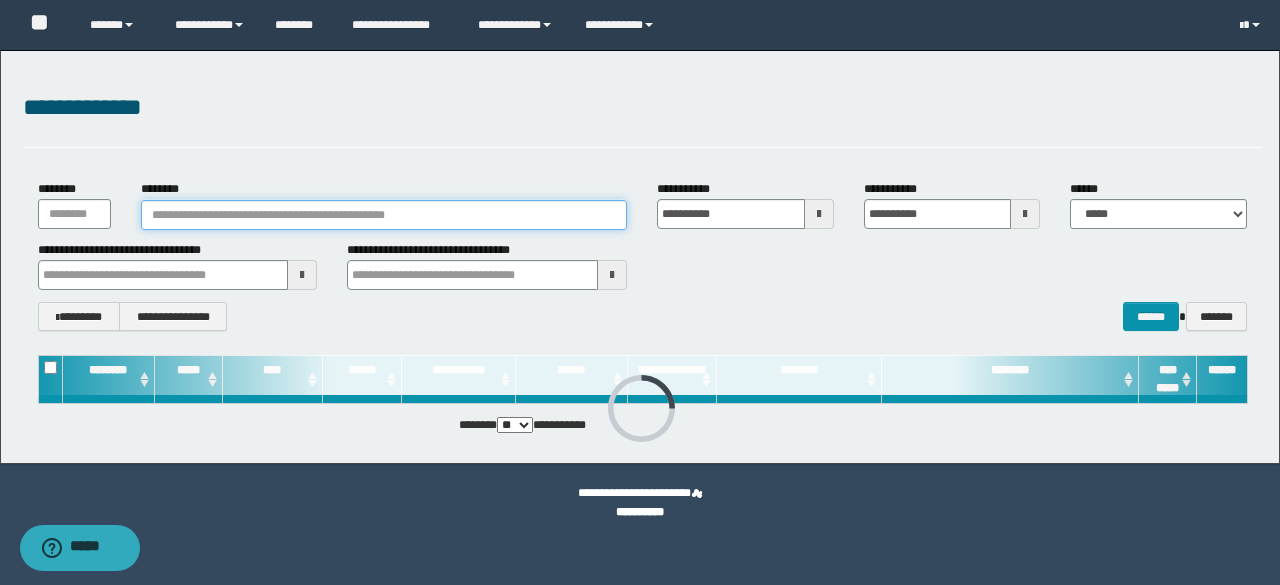 click on "********" at bounding box center (384, 215) 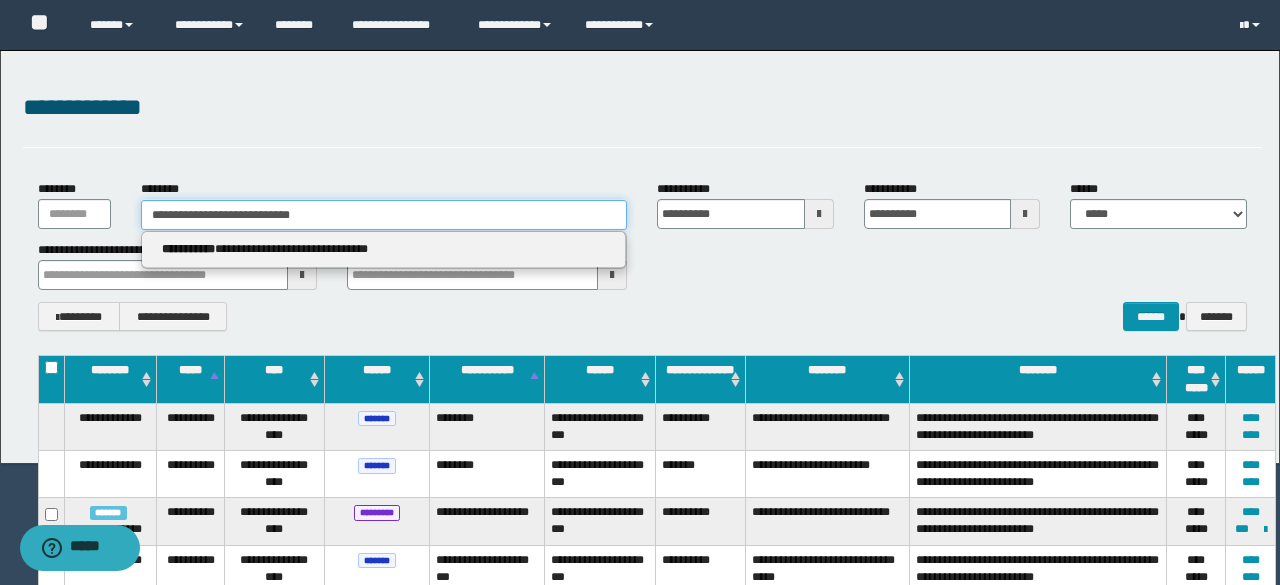 type on "**********" 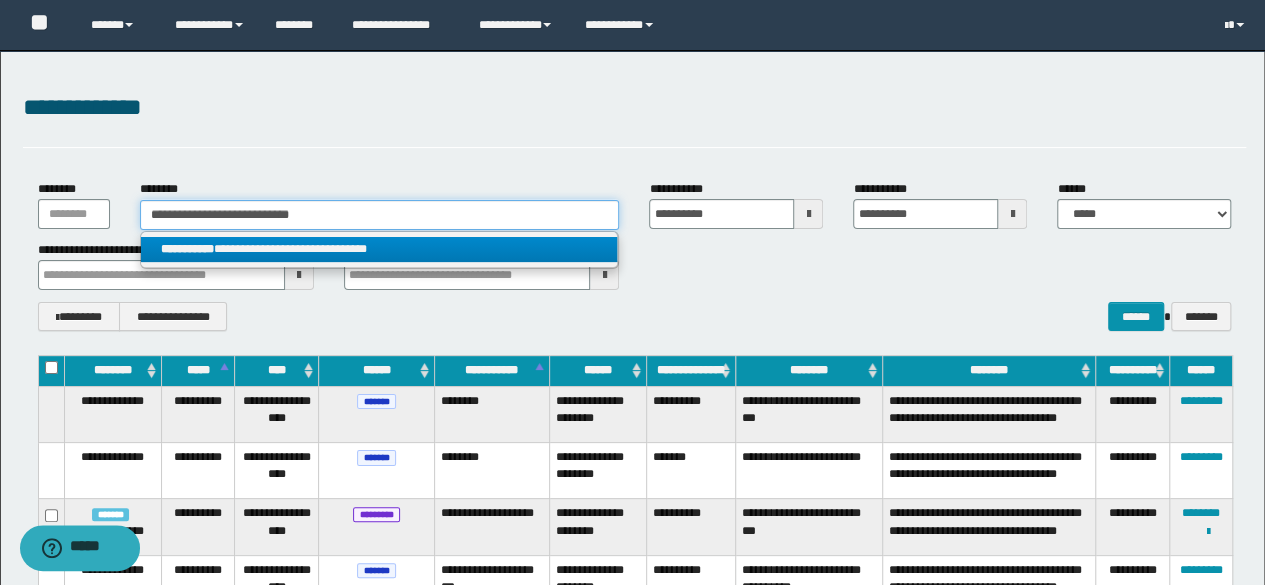 type on "**********" 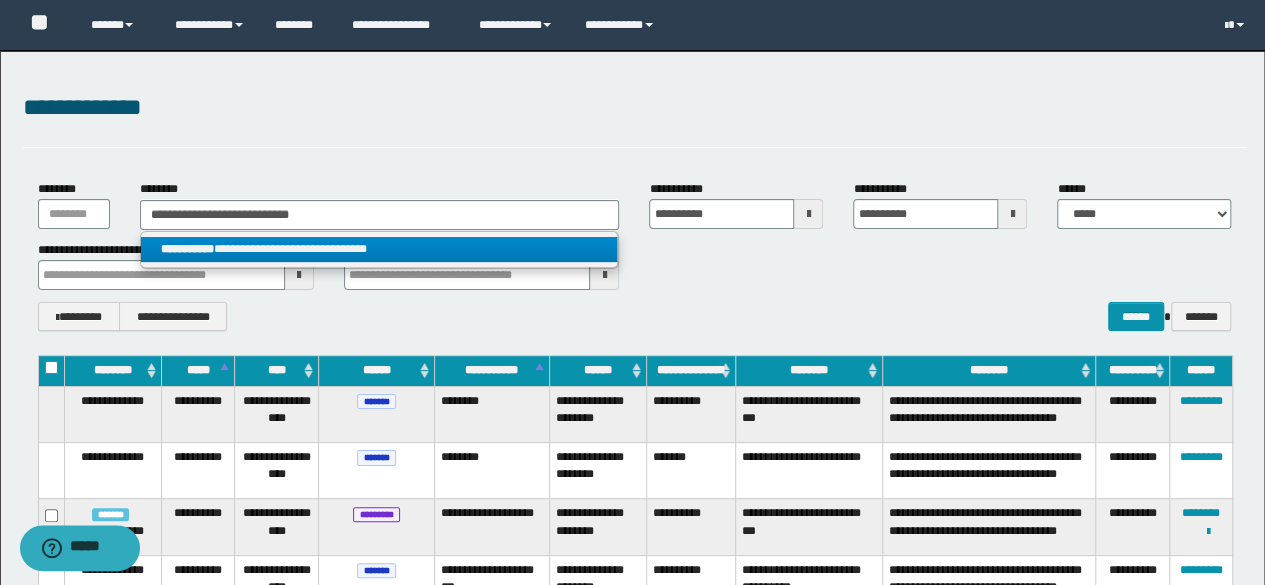 click on "**********" at bounding box center [379, 249] 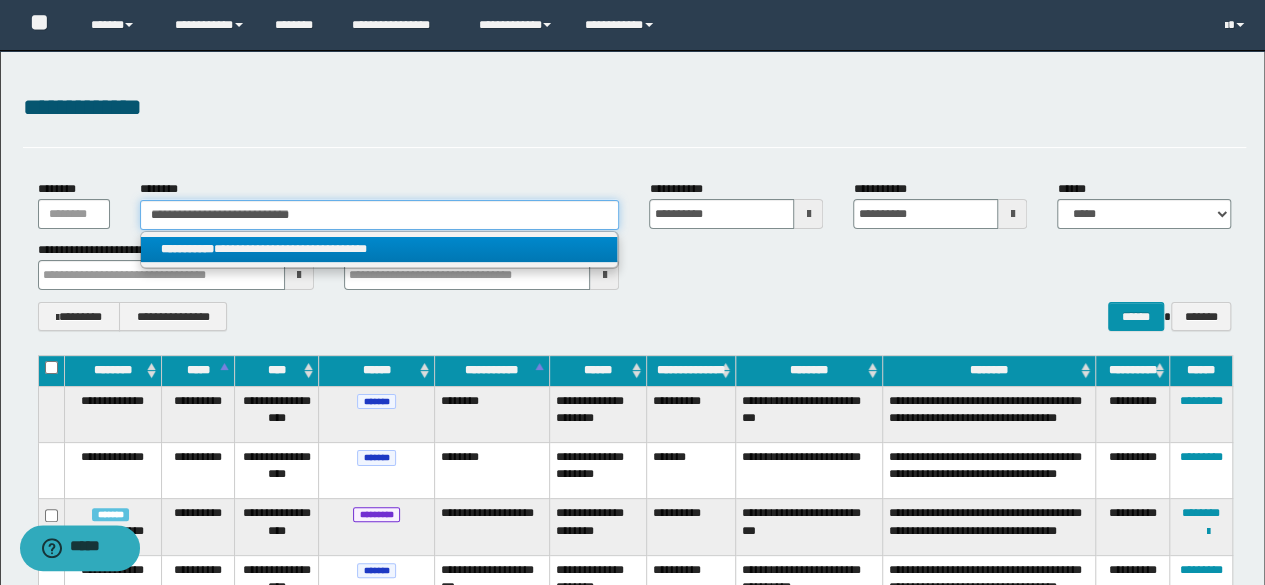 type 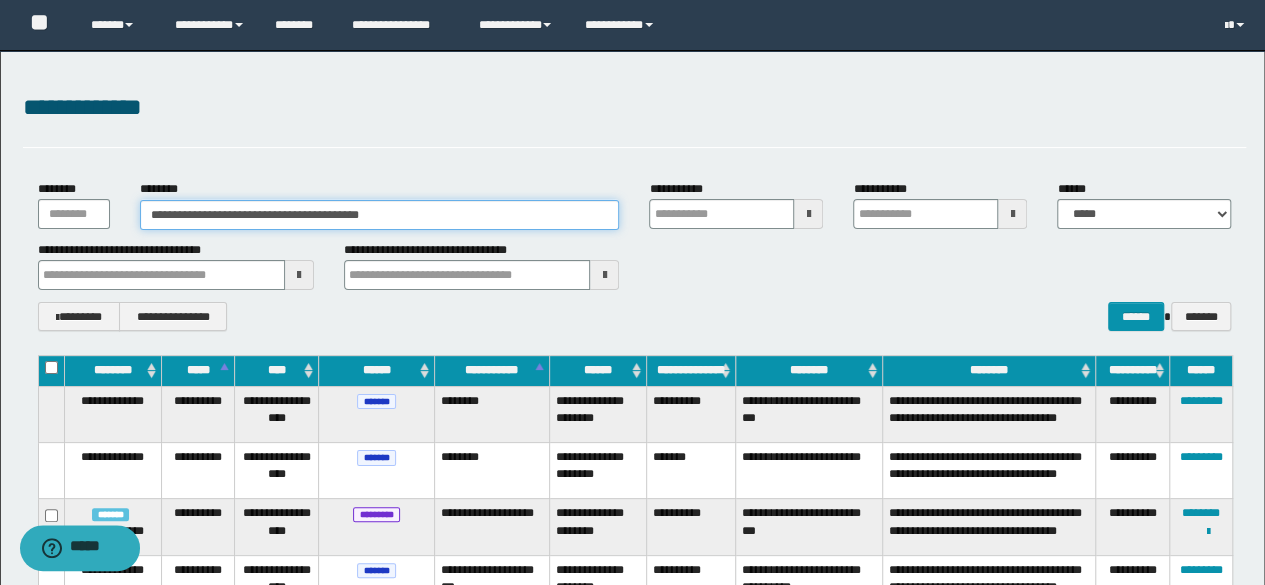 type 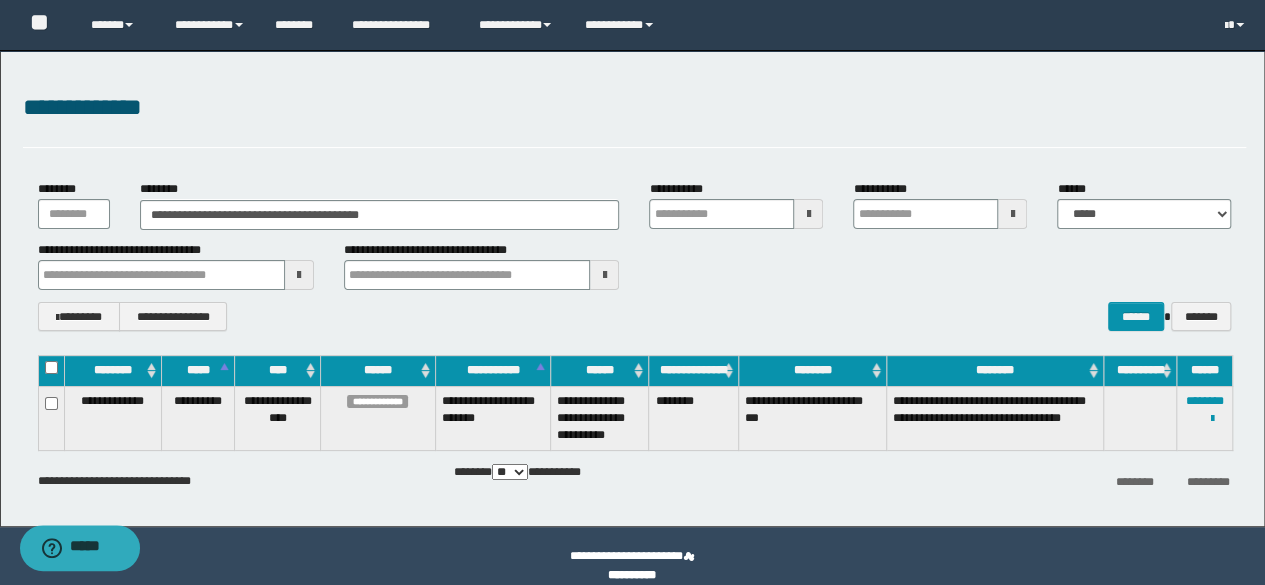 click on "**********" at bounding box center (635, 316) 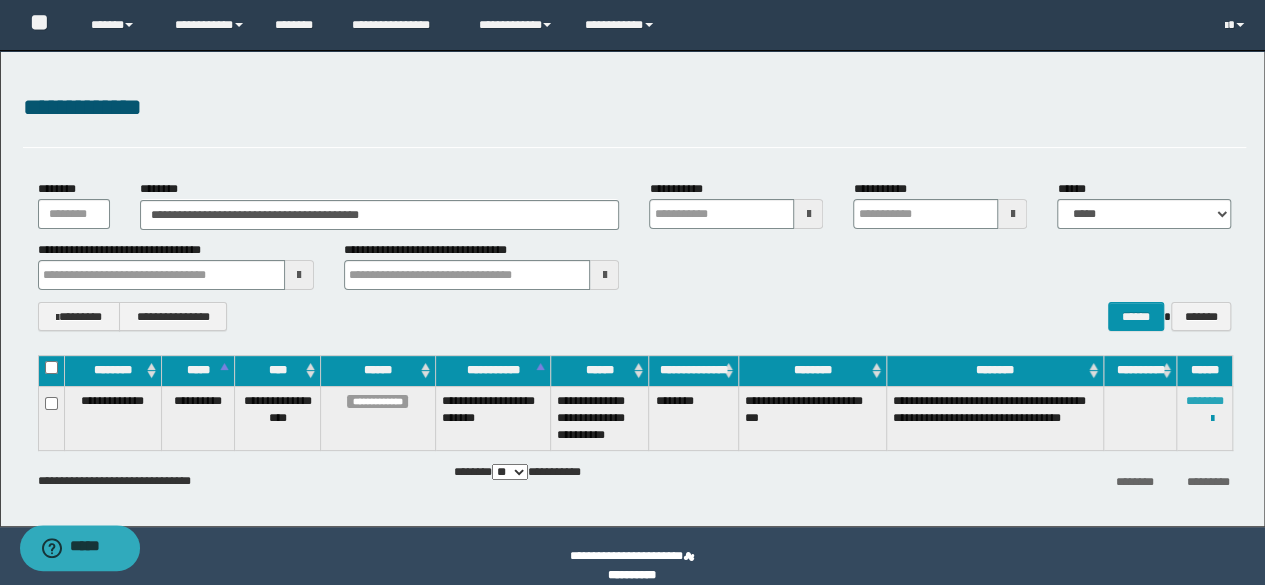 click on "********" at bounding box center (1205, 401) 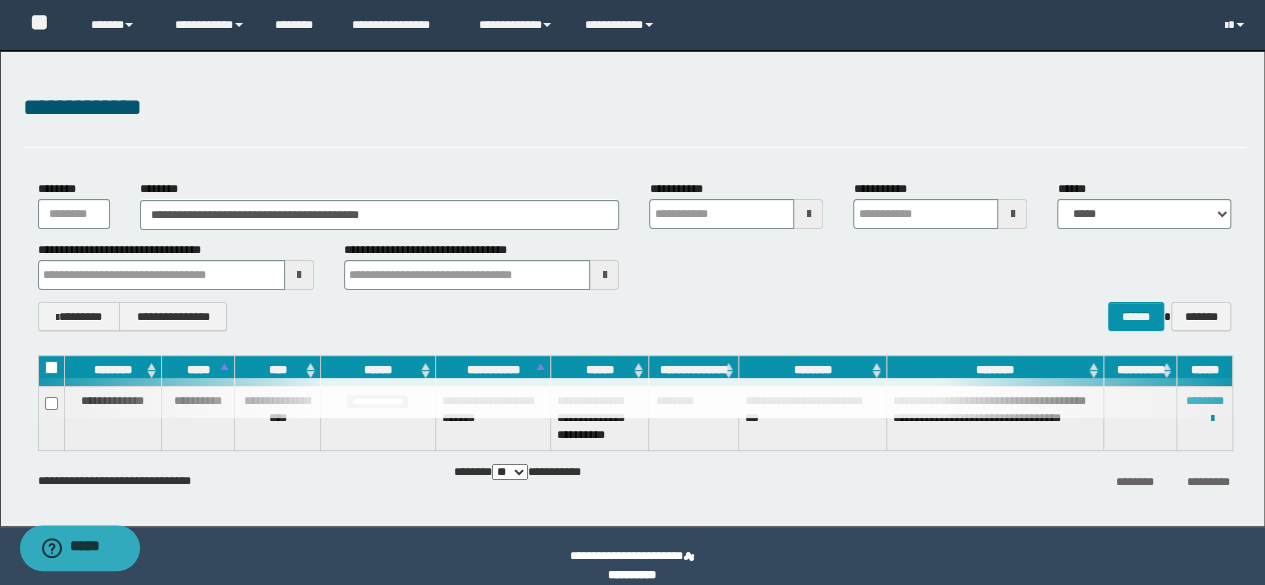 type 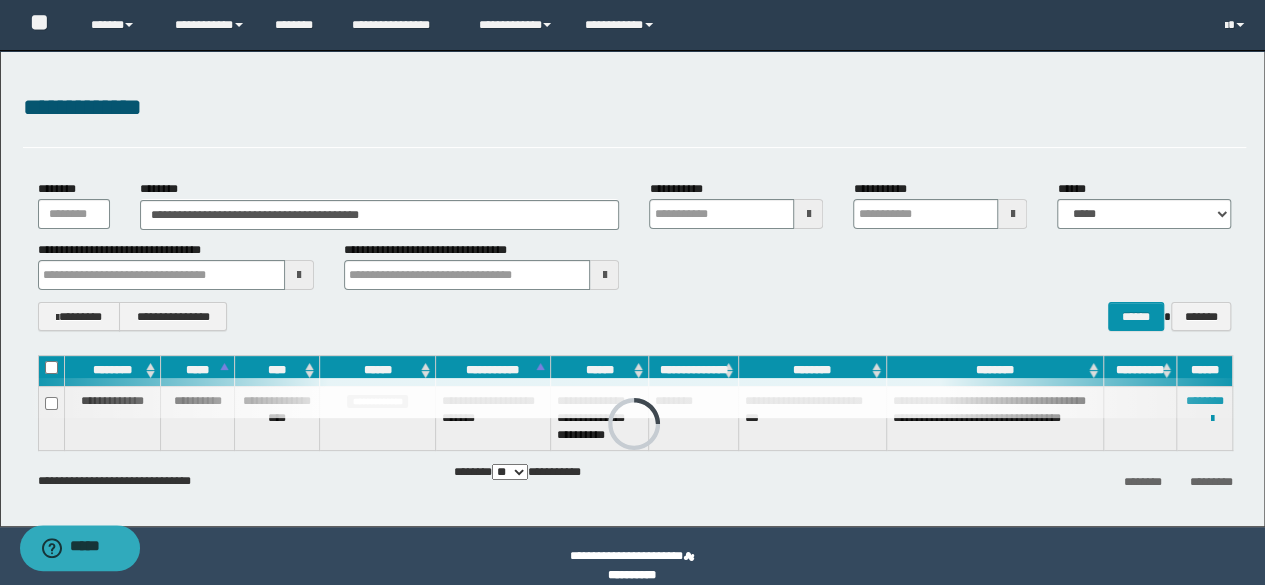 type 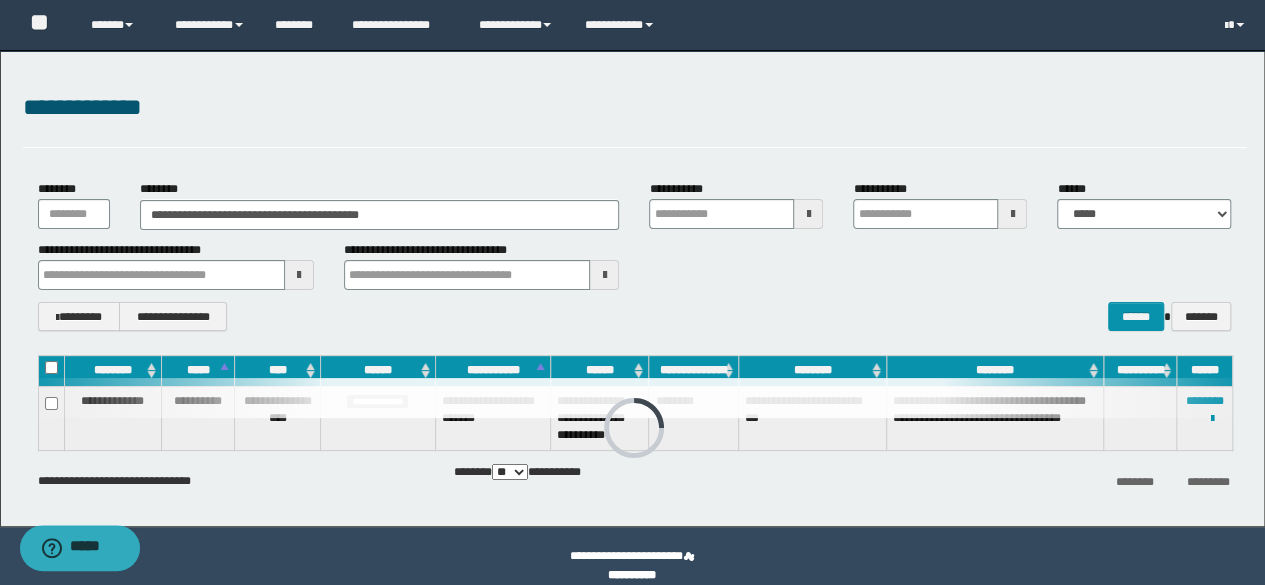 type 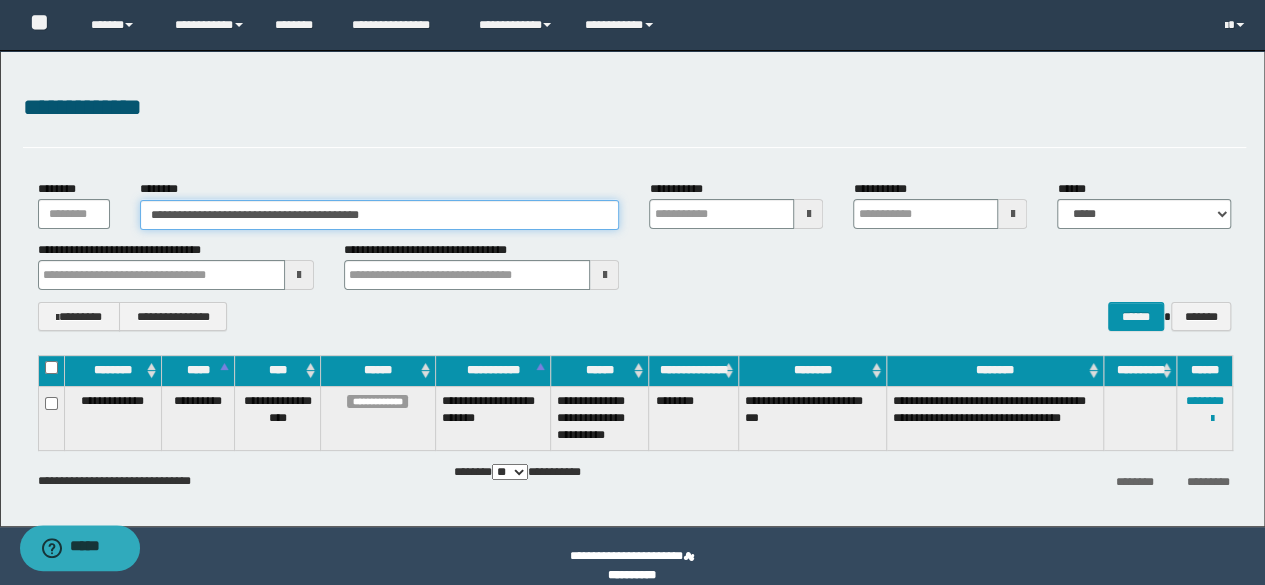 click on "**********" at bounding box center (380, 215) 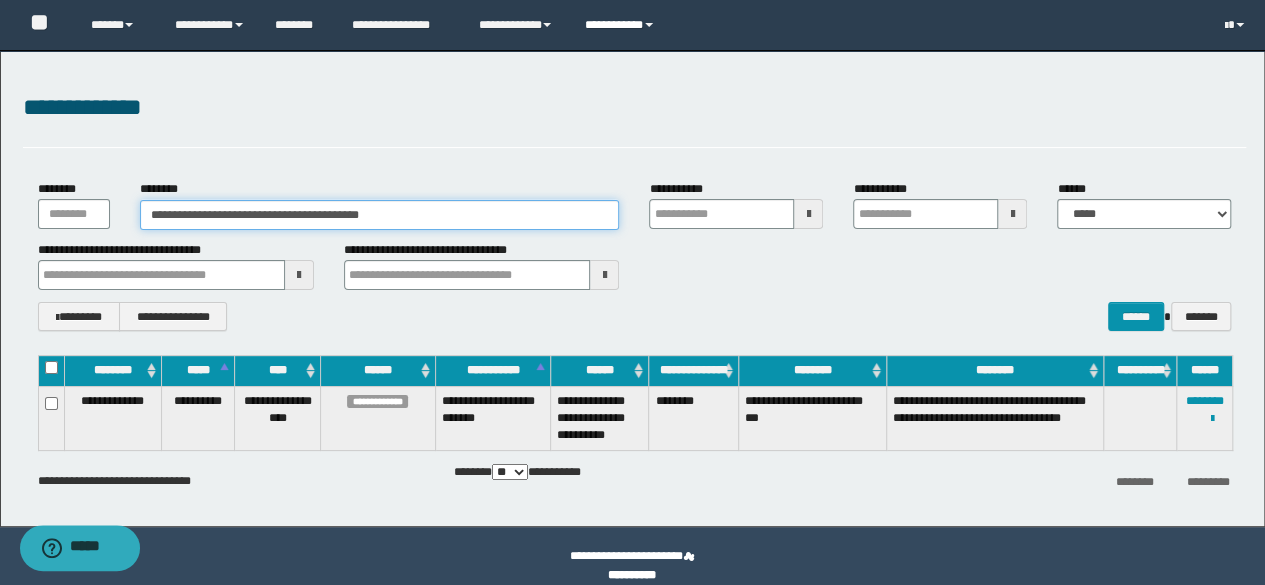 type 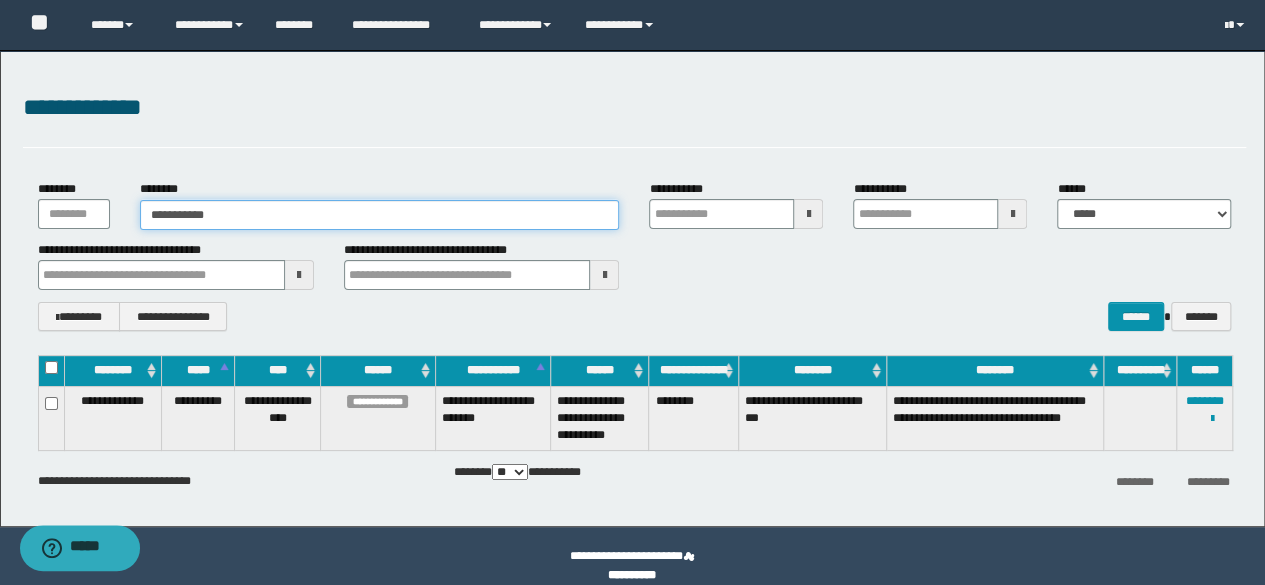 type on "**********" 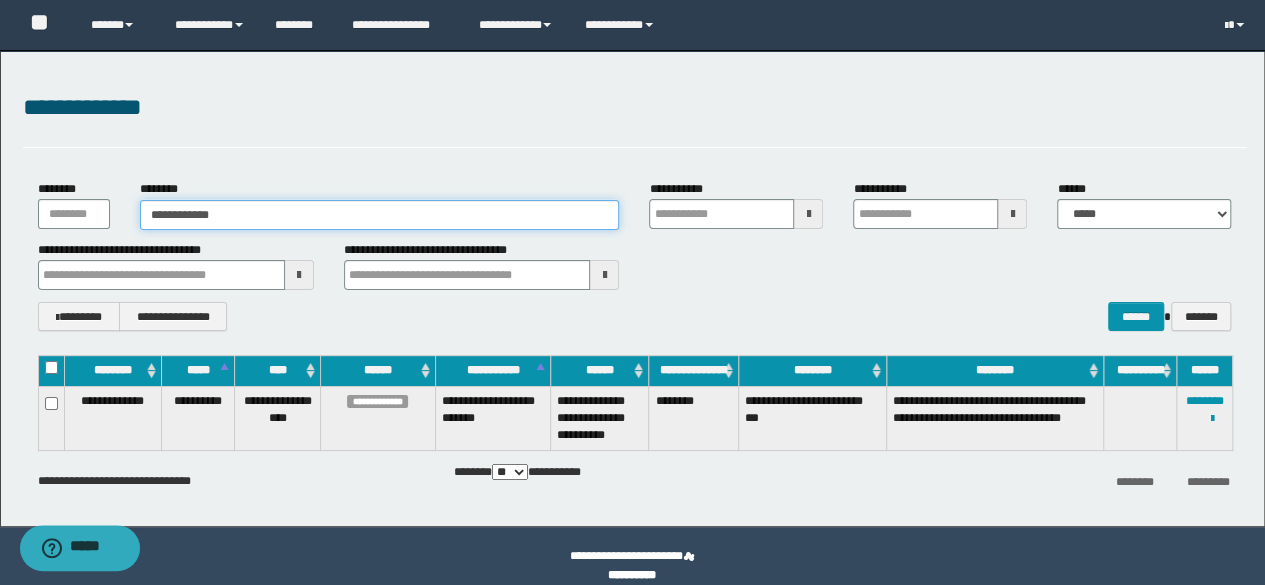 type on "**********" 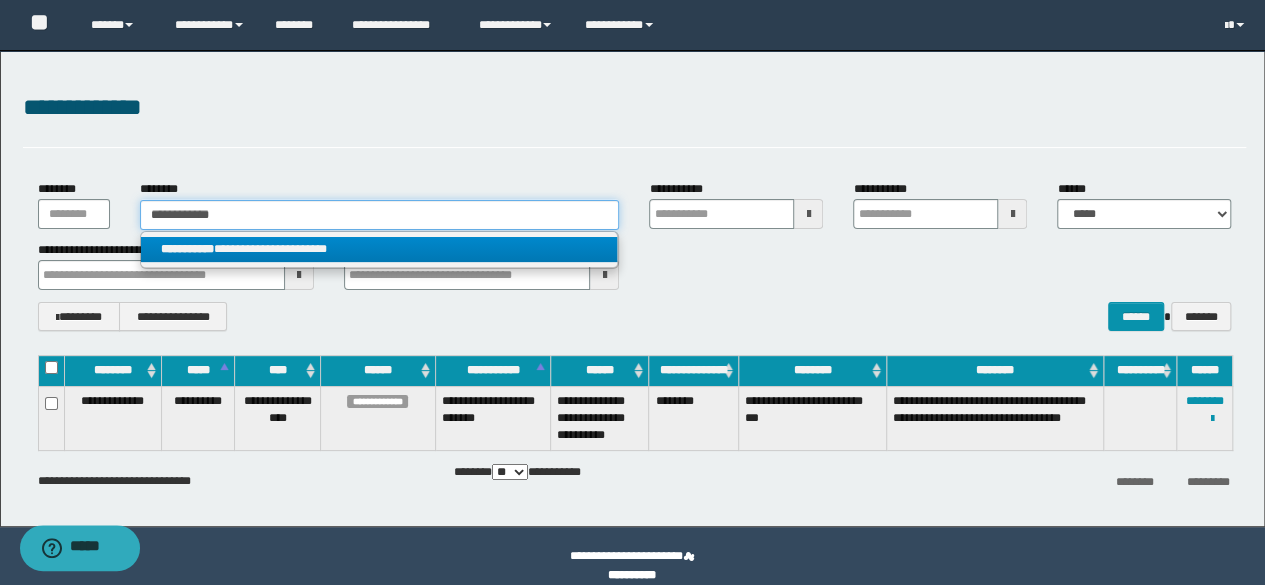 type on "**********" 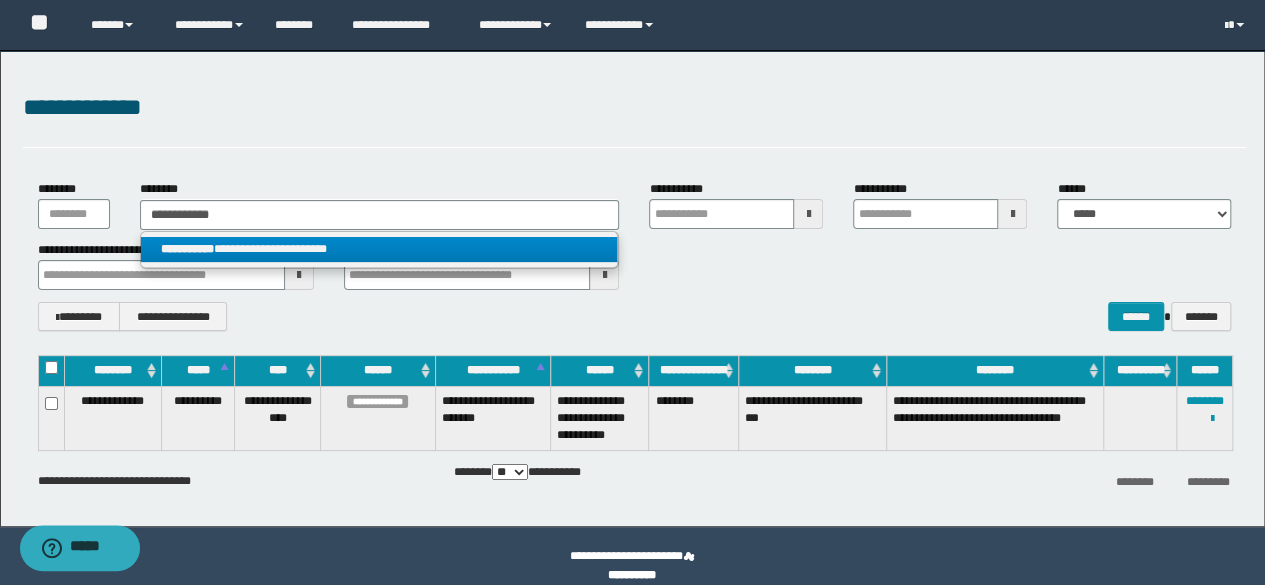 click on "**********" at bounding box center [380, 250] 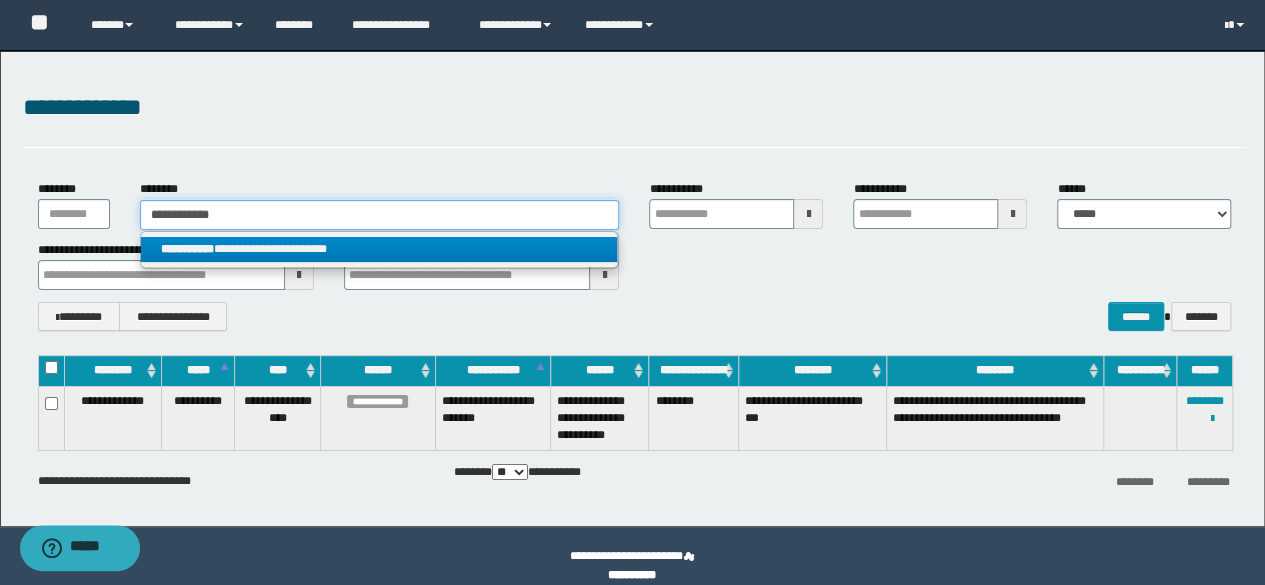 type 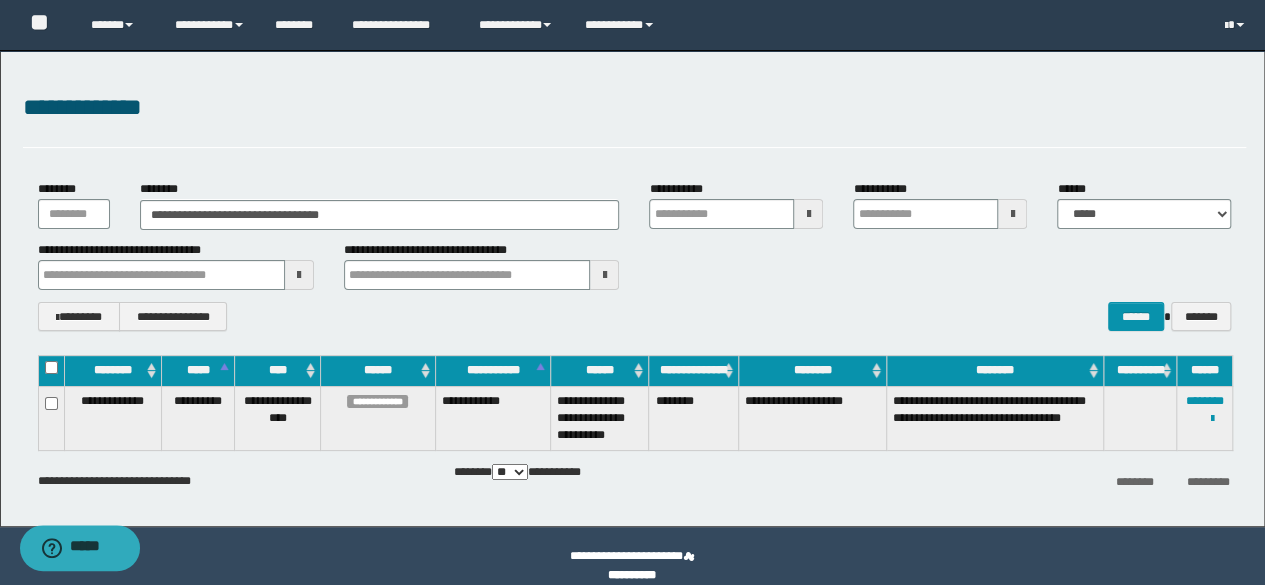 click on "**********" at bounding box center (635, 255) 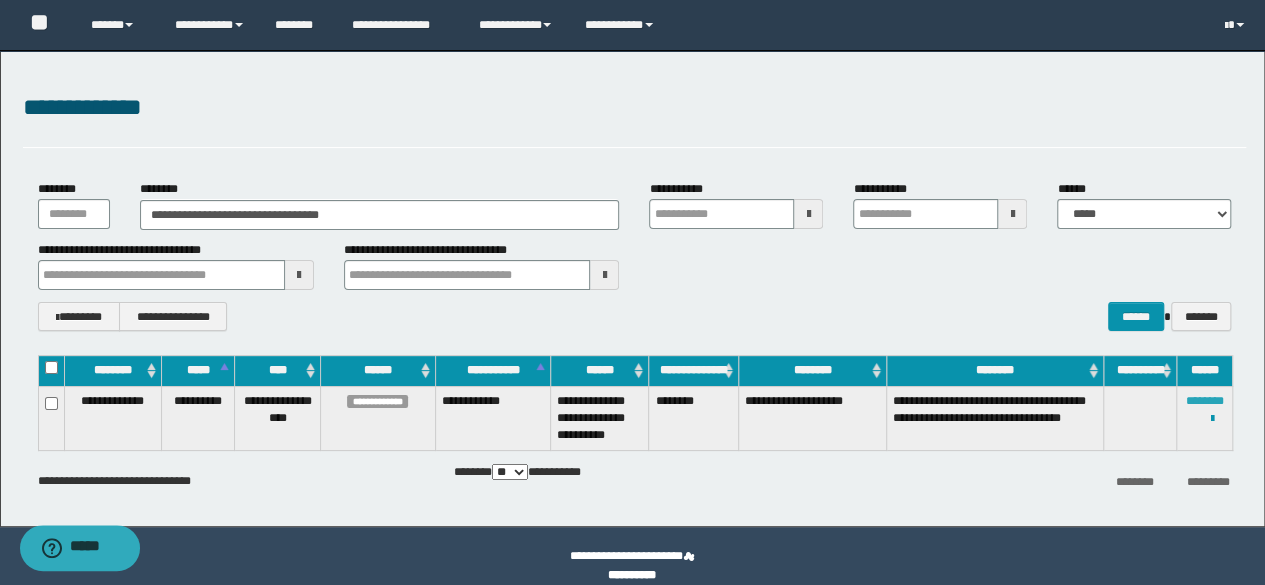 click on "********" at bounding box center (1205, 401) 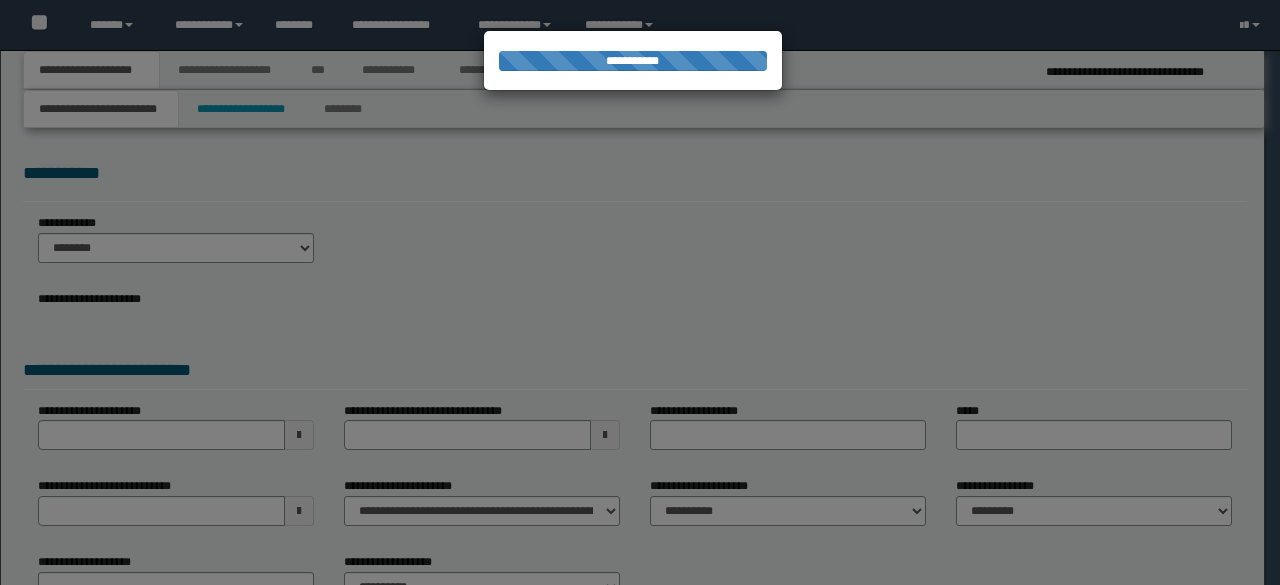 scroll, scrollTop: 0, scrollLeft: 0, axis: both 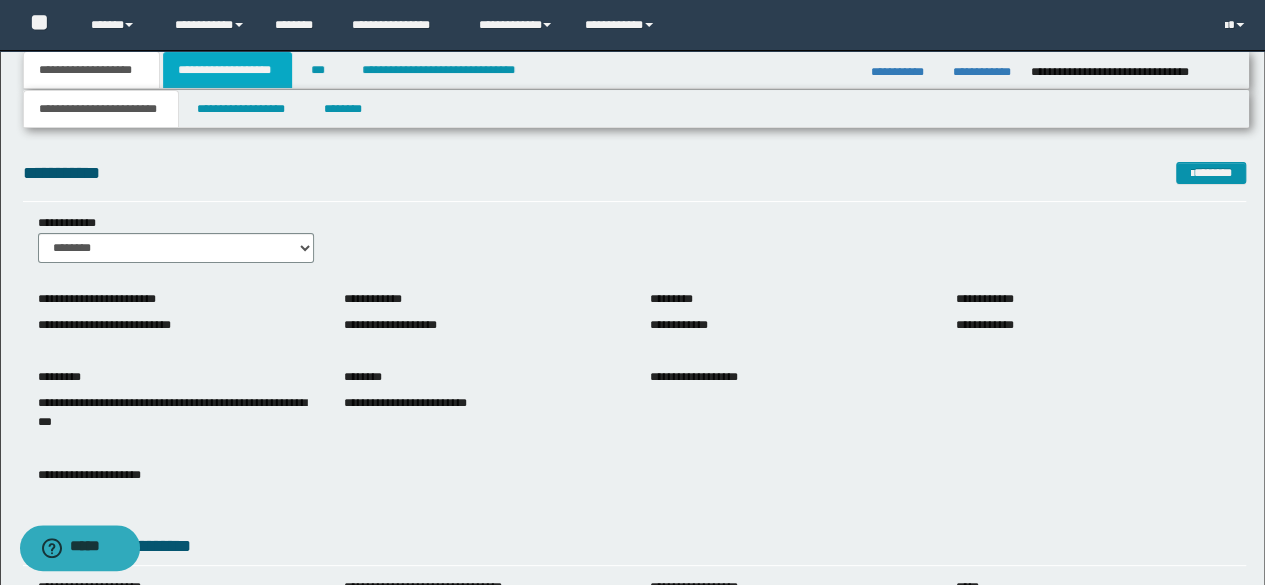 click on "**********" at bounding box center [227, 70] 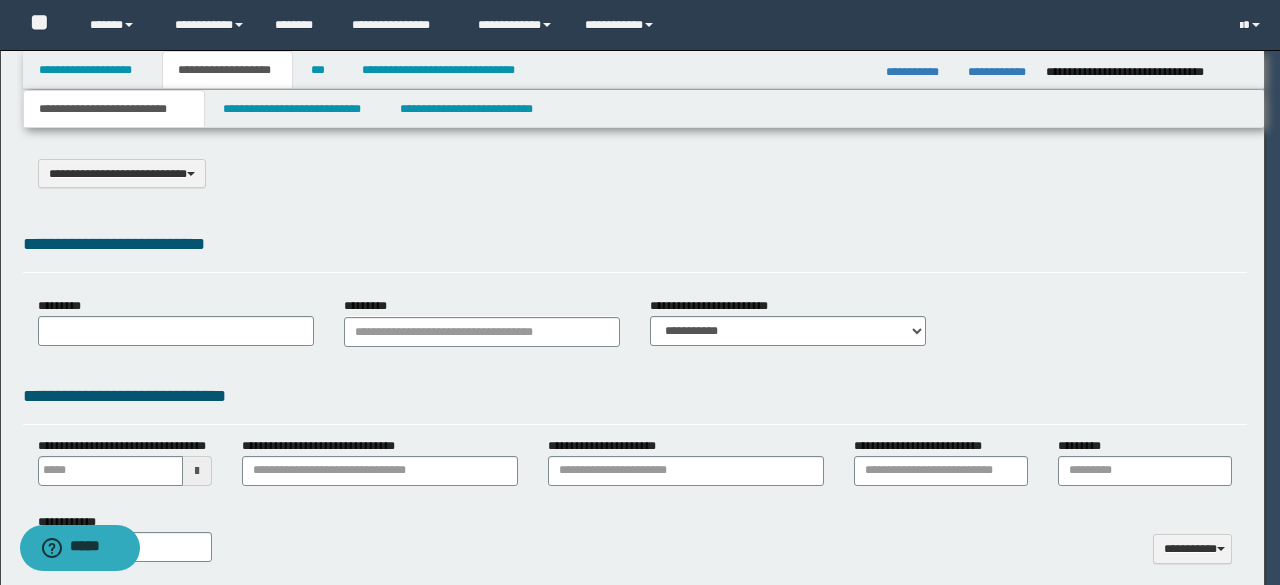 select on "*" 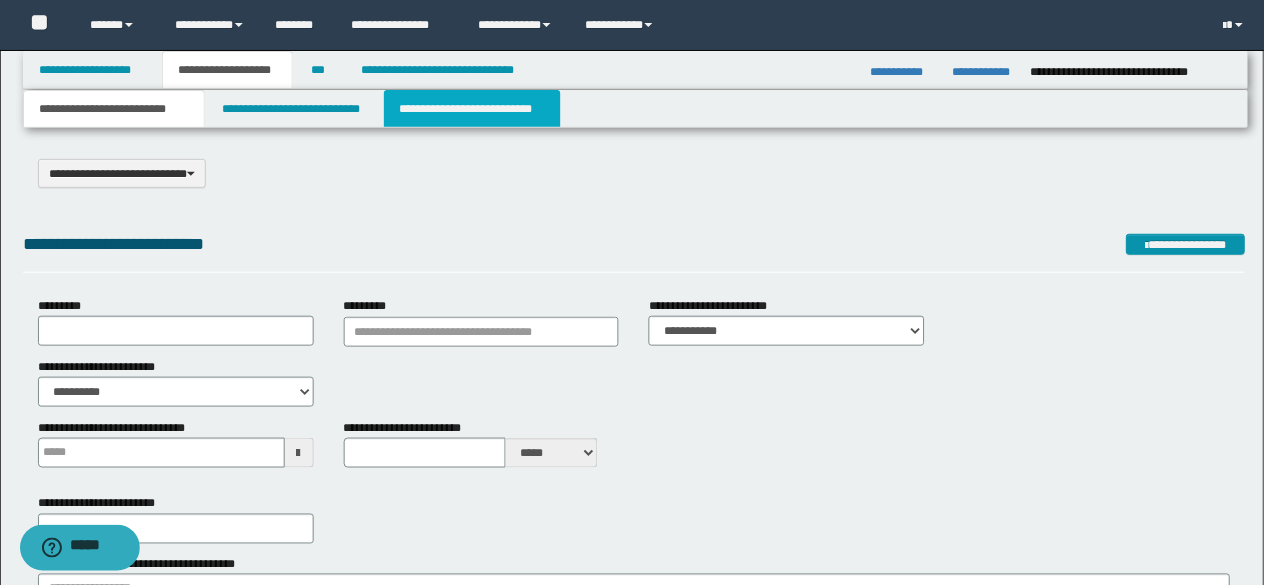 click on "**********" at bounding box center (472, 109) 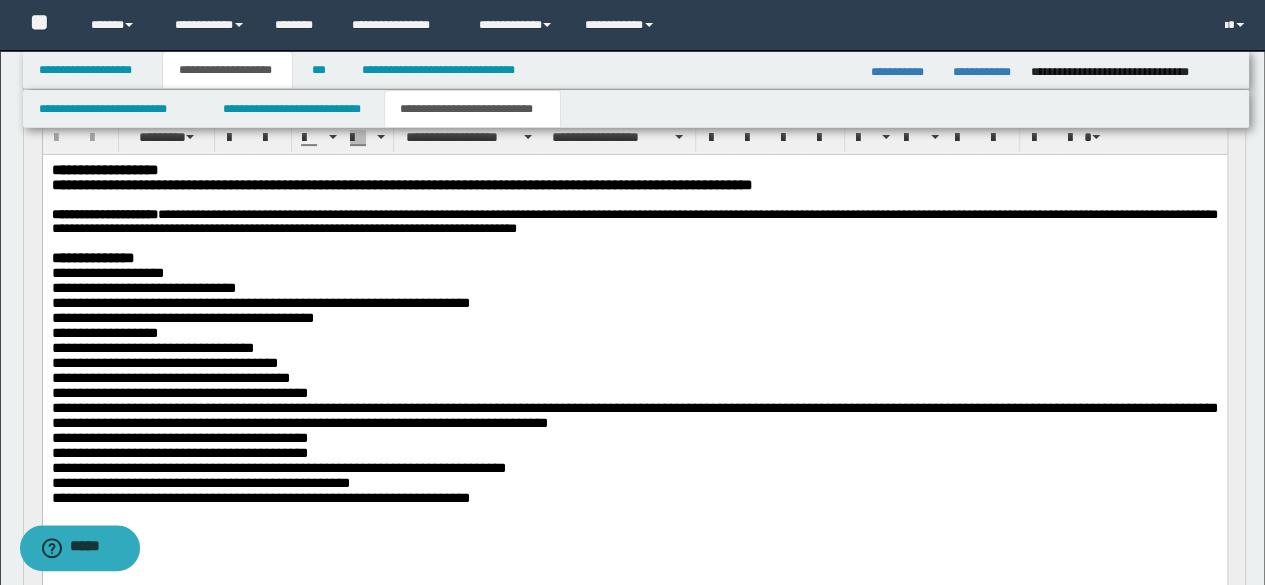 scroll, scrollTop: 0, scrollLeft: 0, axis: both 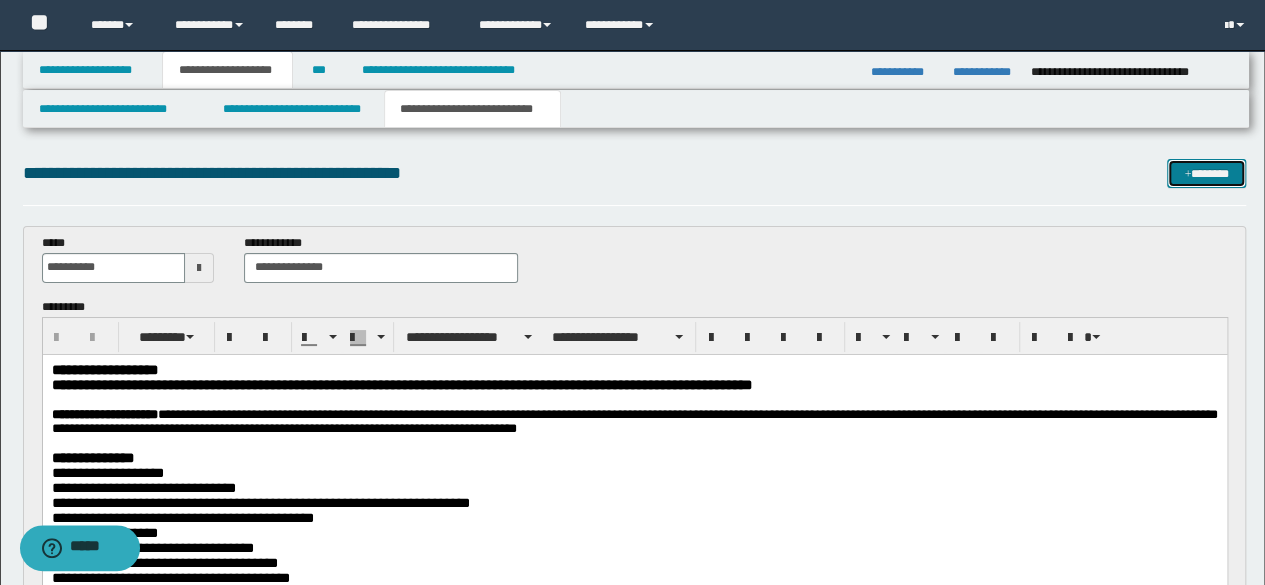 click on "*******" at bounding box center [1206, 173] 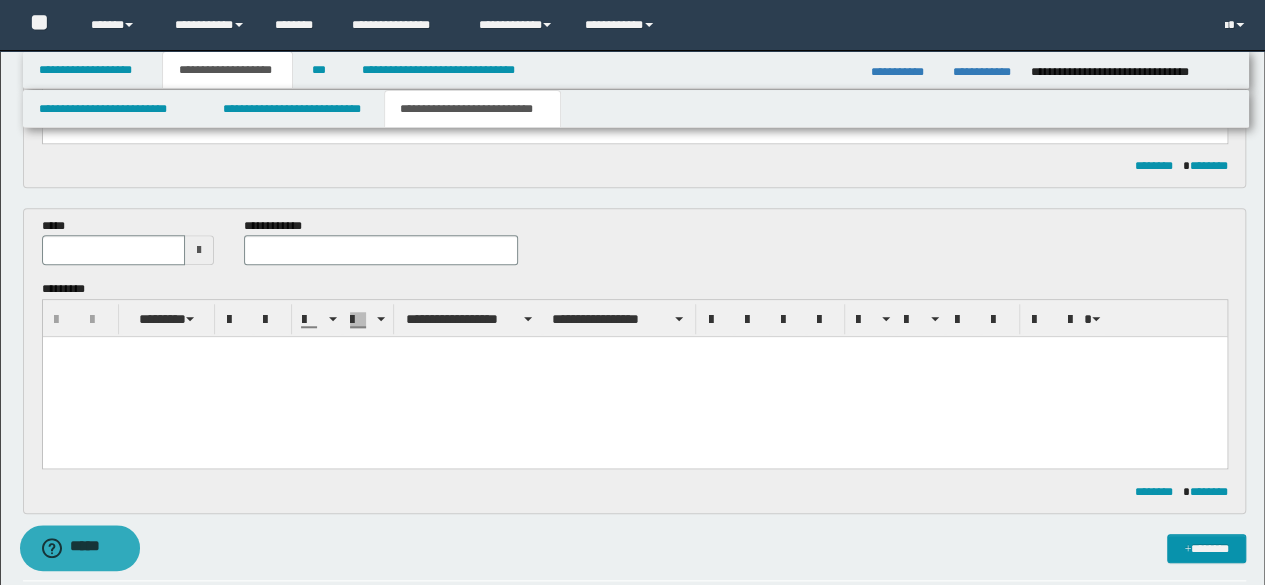 scroll, scrollTop: 674, scrollLeft: 0, axis: vertical 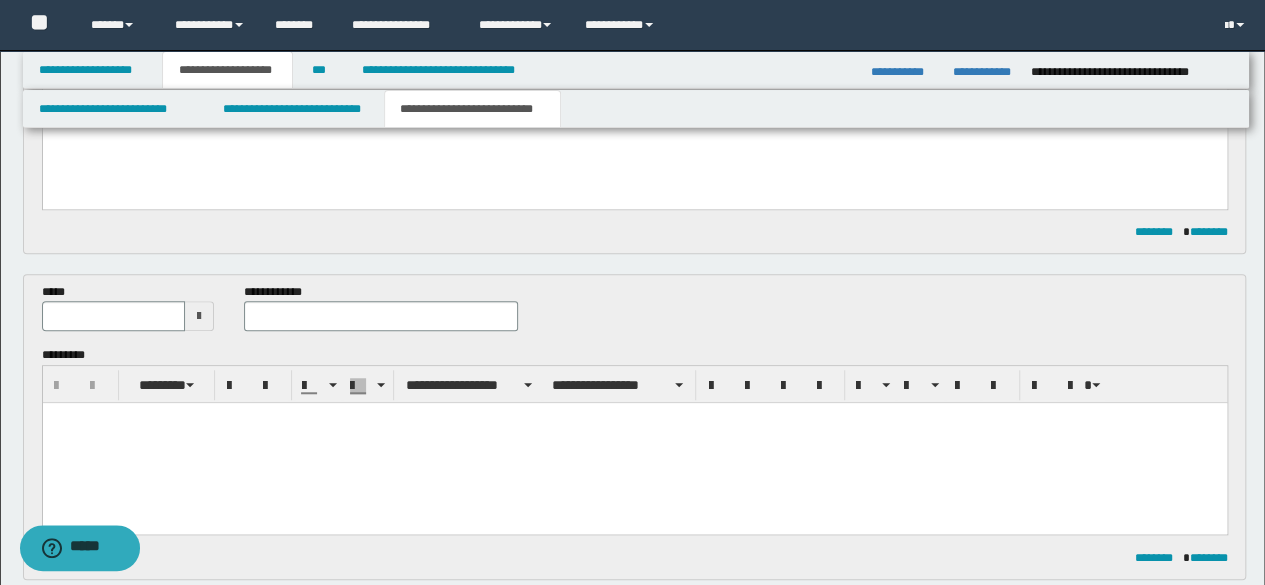 click at bounding box center (199, 316) 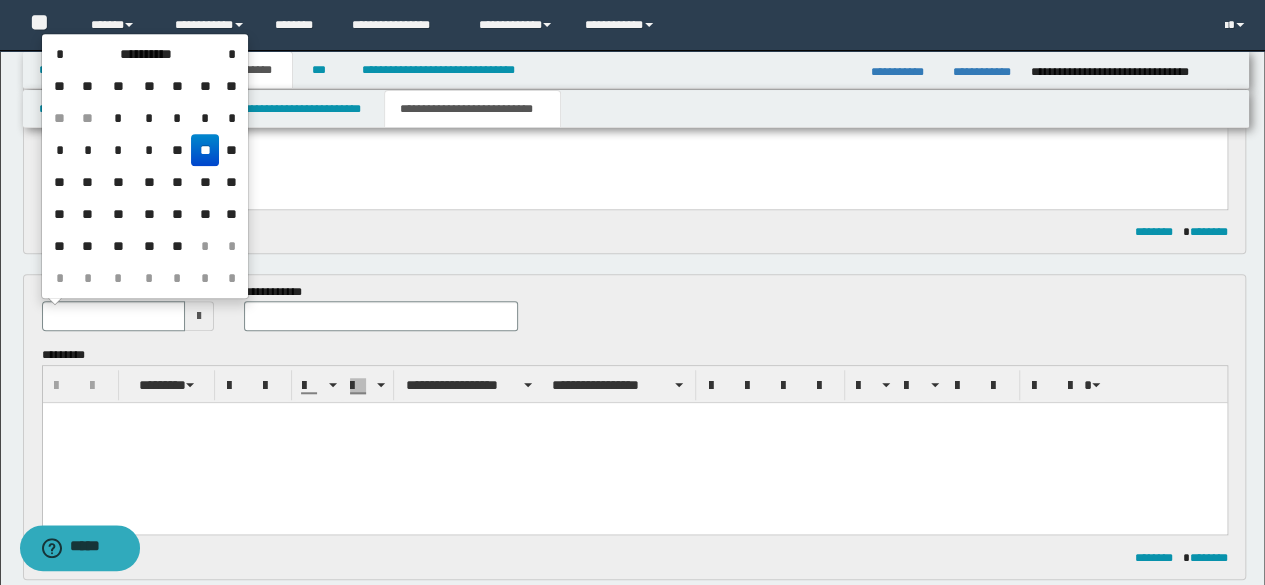 click on "**" at bounding box center [205, 150] 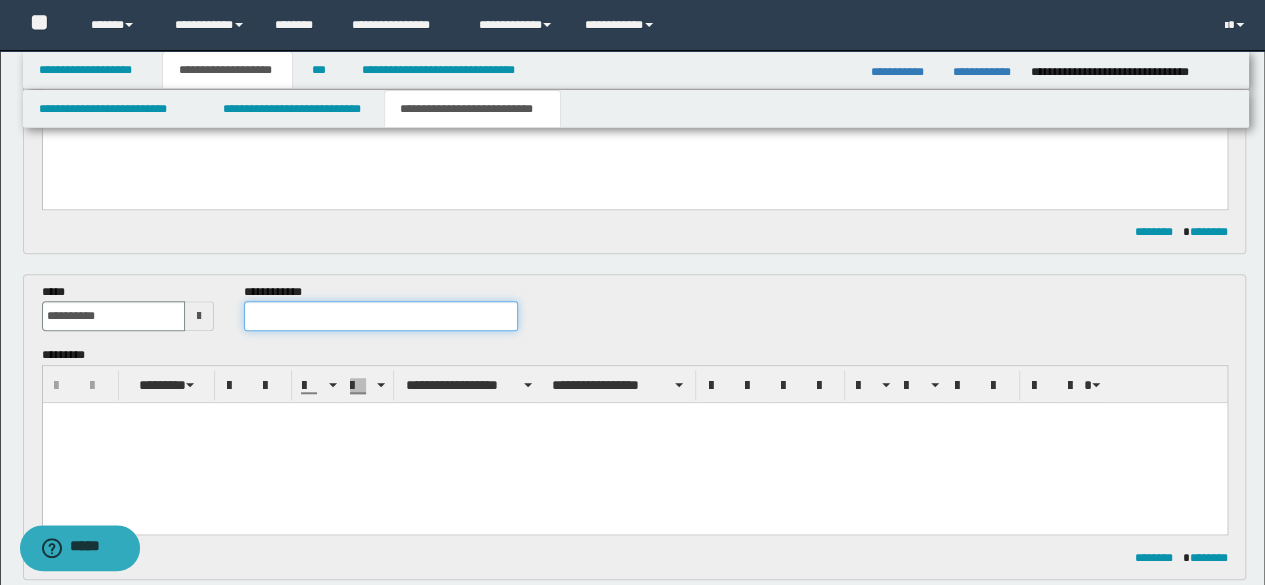 click at bounding box center (381, 316) 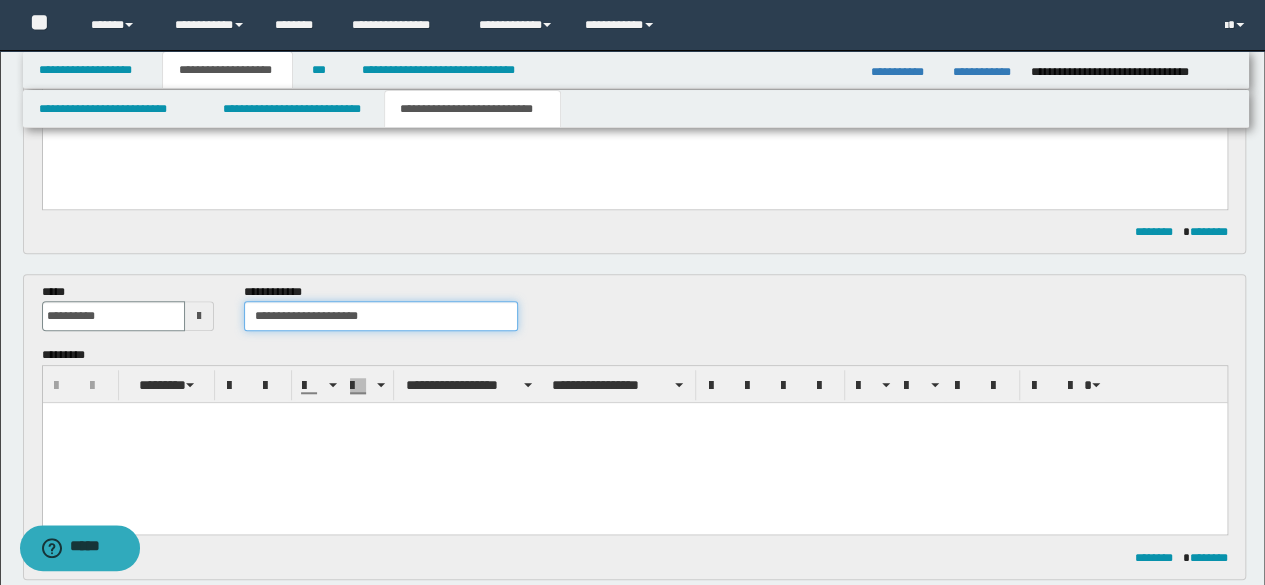 type on "**********" 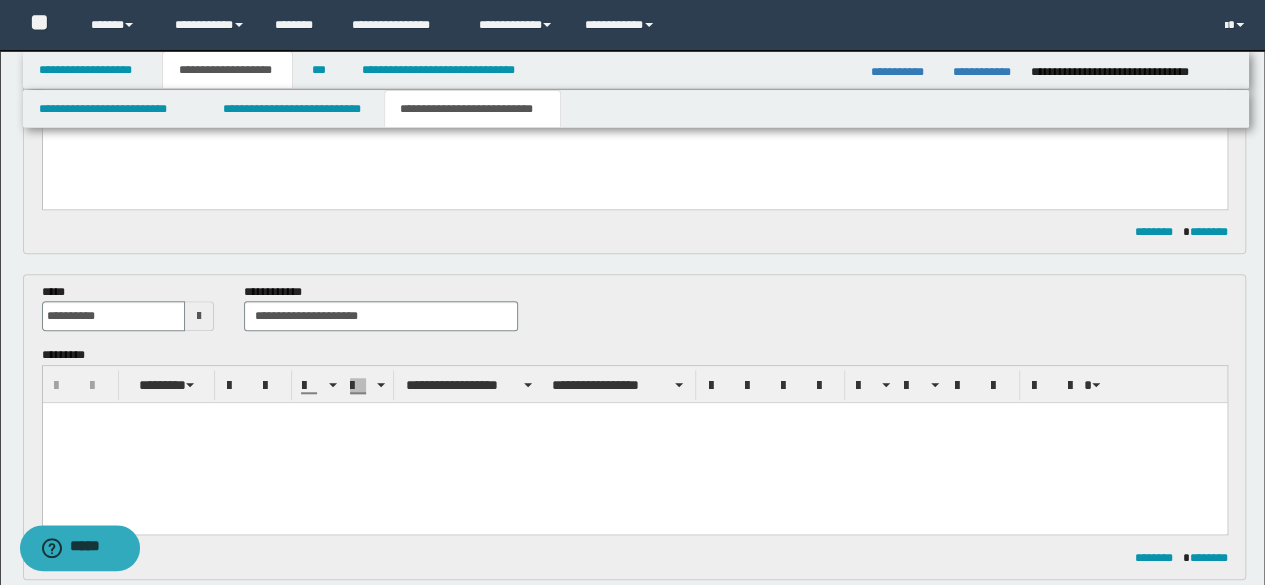 click at bounding box center (634, 443) 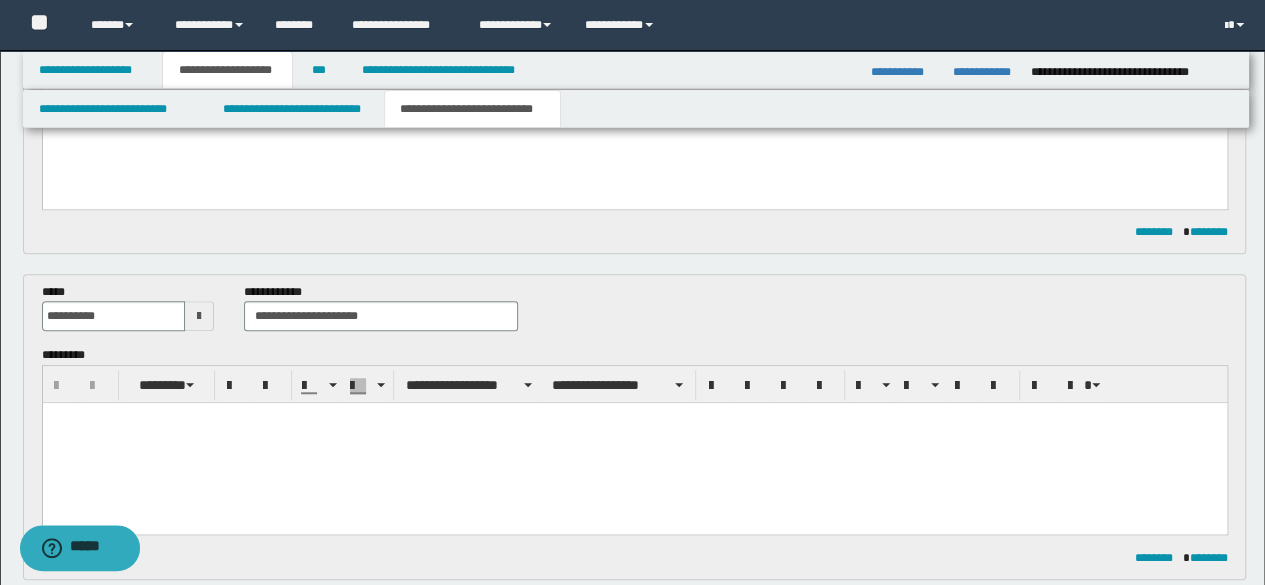 click at bounding box center (634, 443) 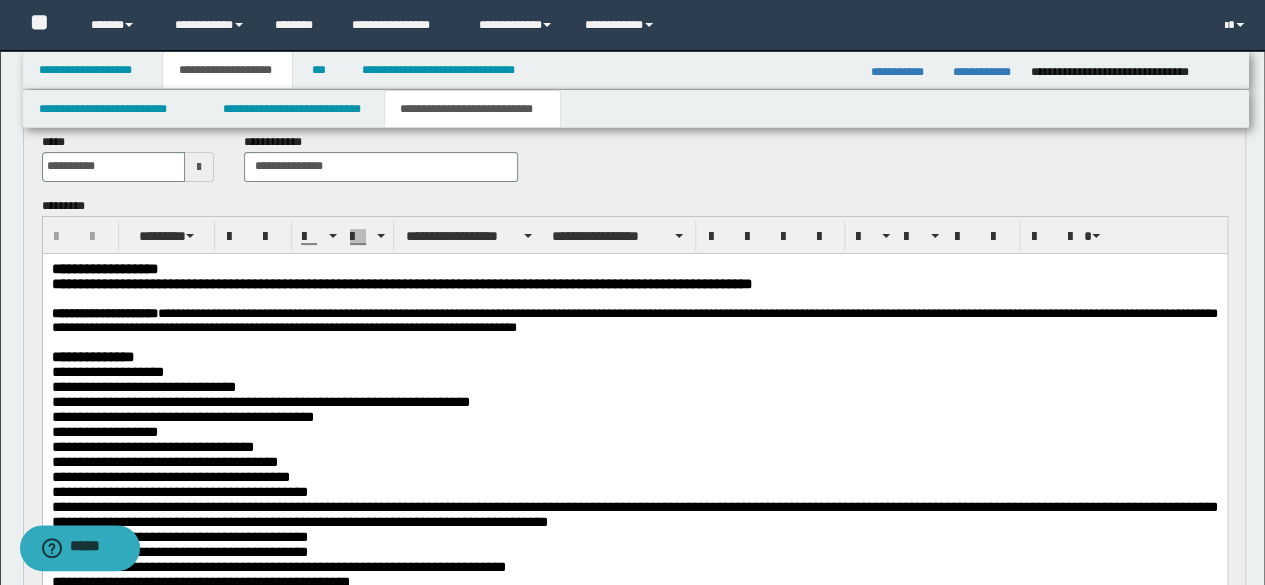 scroll, scrollTop: 74, scrollLeft: 0, axis: vertical 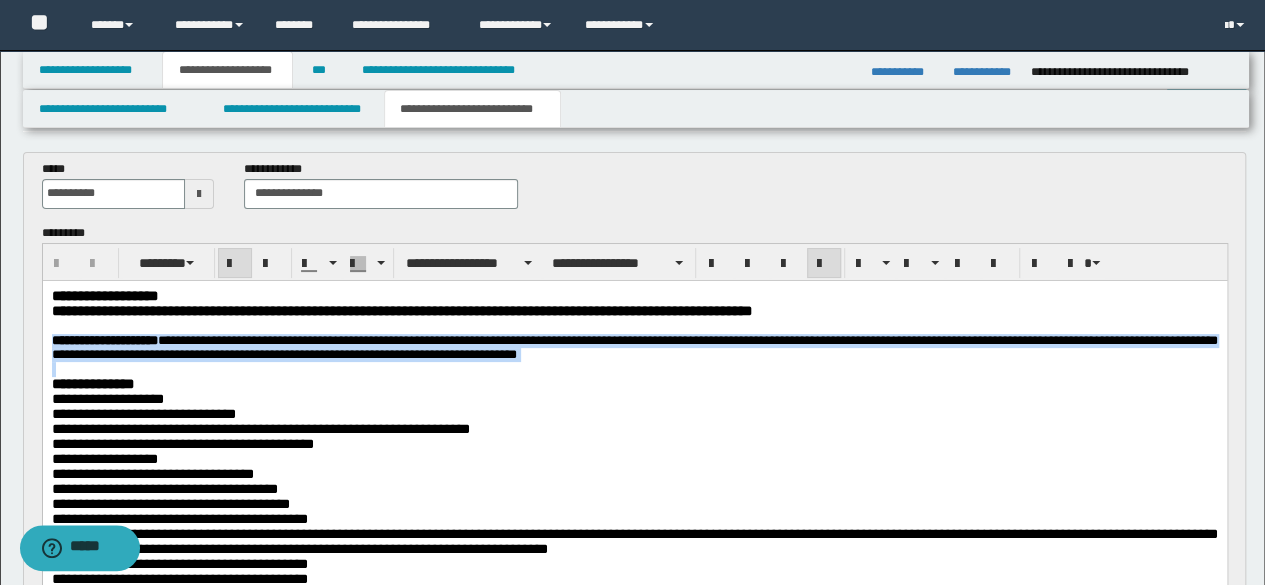 drag, startPoint x: 317, startPoint y: 339, endPoint x: 519, endPoint y: 360, distance: 203.08865 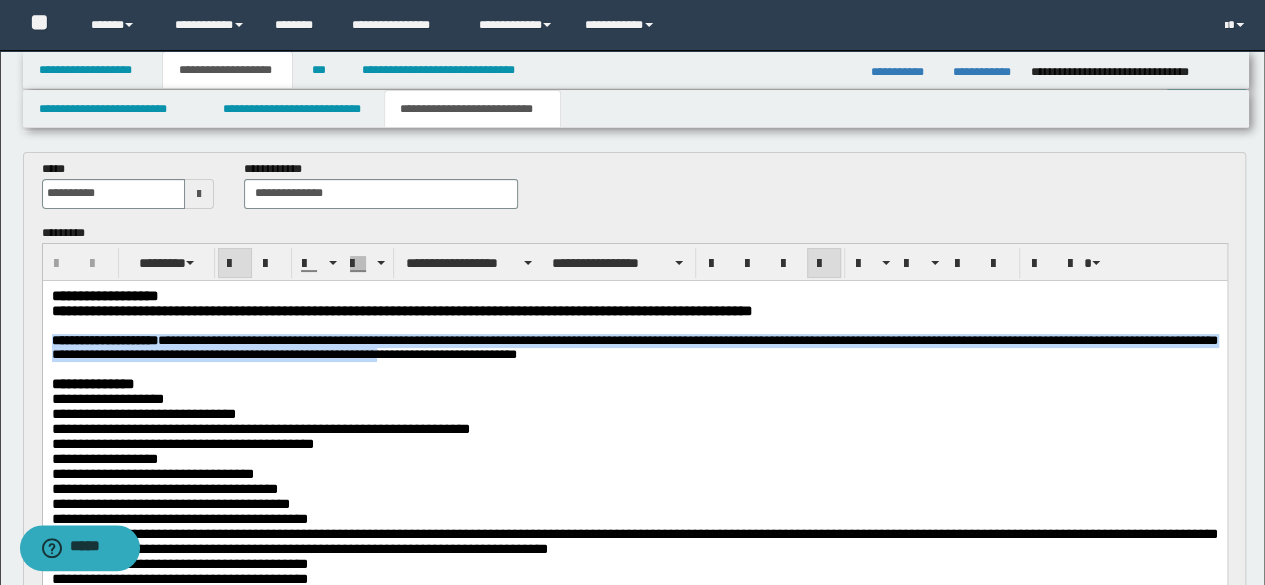 click on "**********" at bounding box center [634, 346] 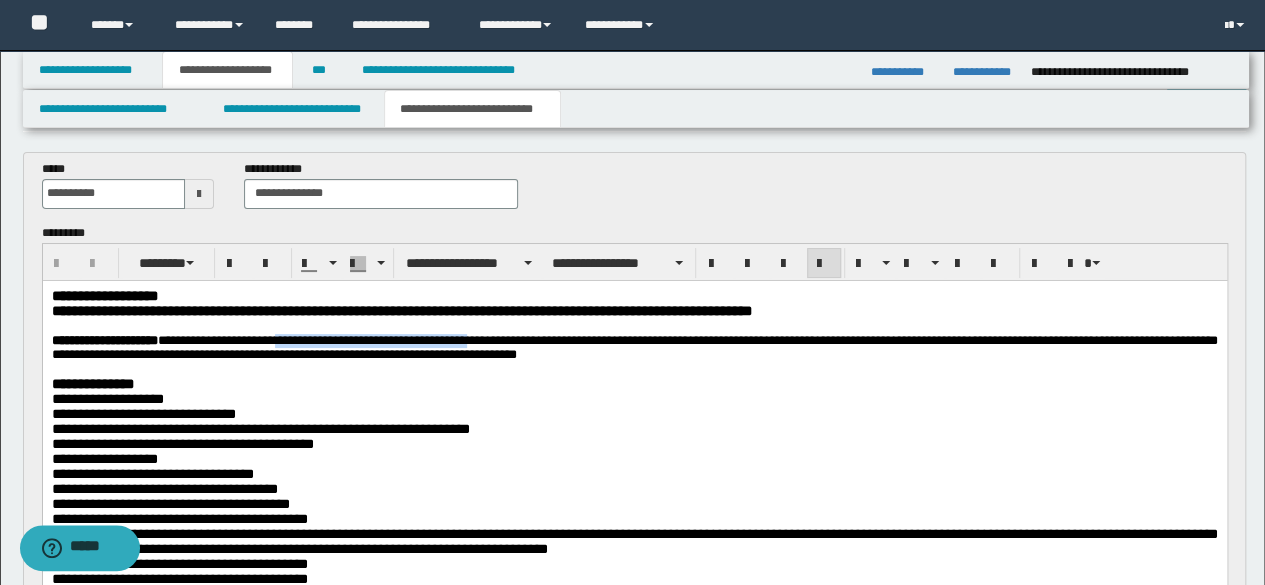drag, startPoint x: 315, startPoint y: 346, endPoint x: 532, endPoint y: 348, distance: 217.00922 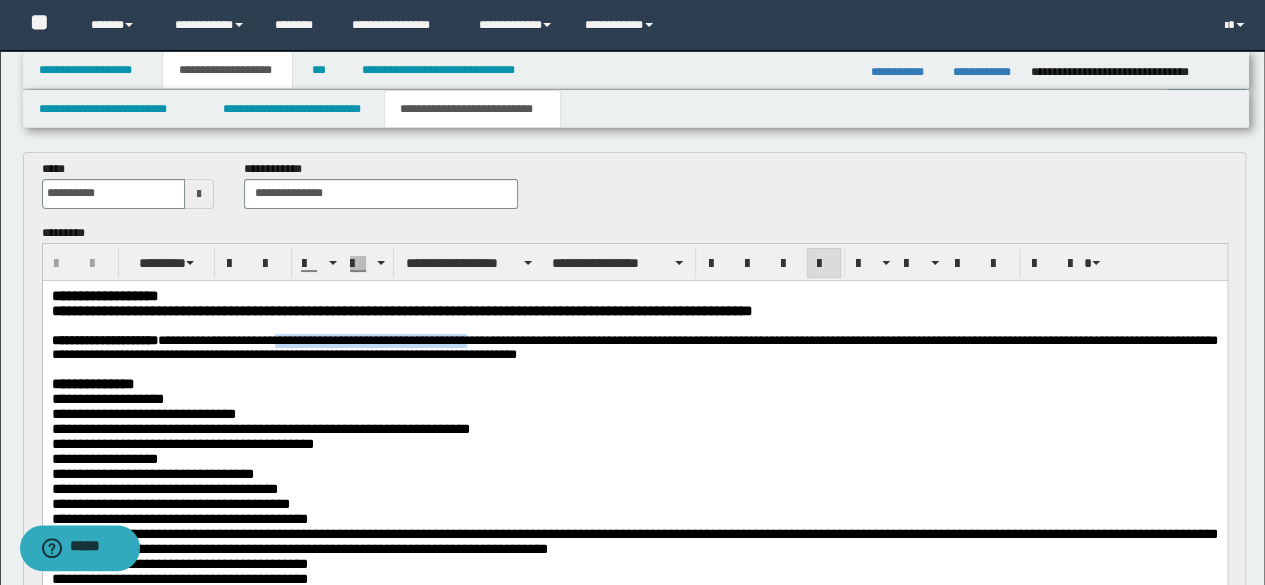 click on "**********" at bounding box center [634, 346] 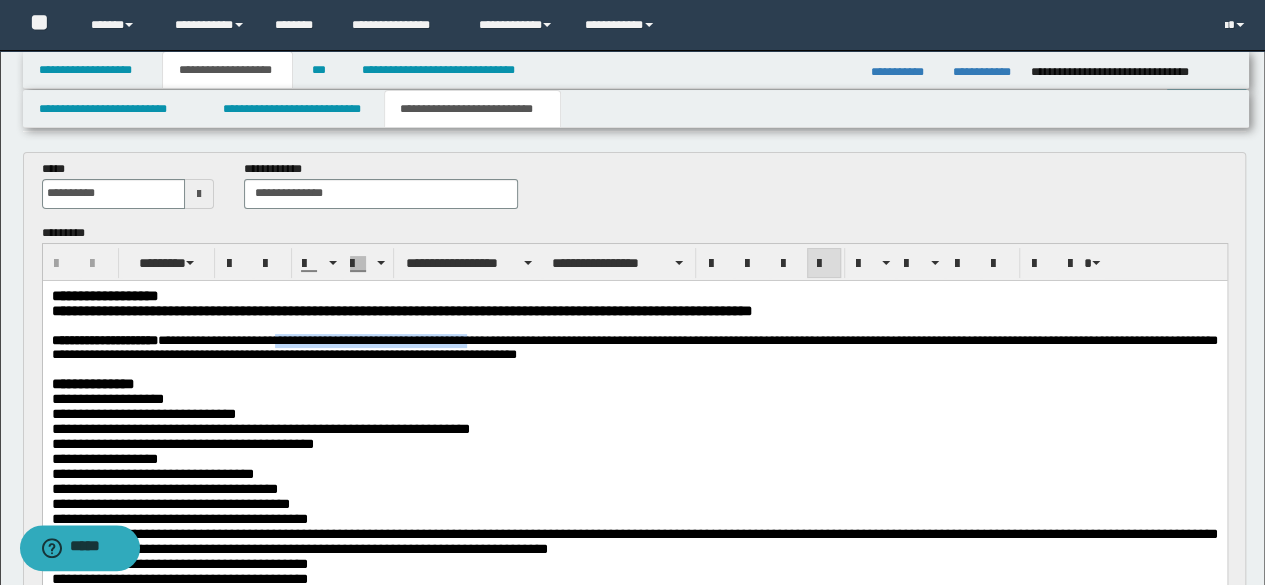 copy on "**********" 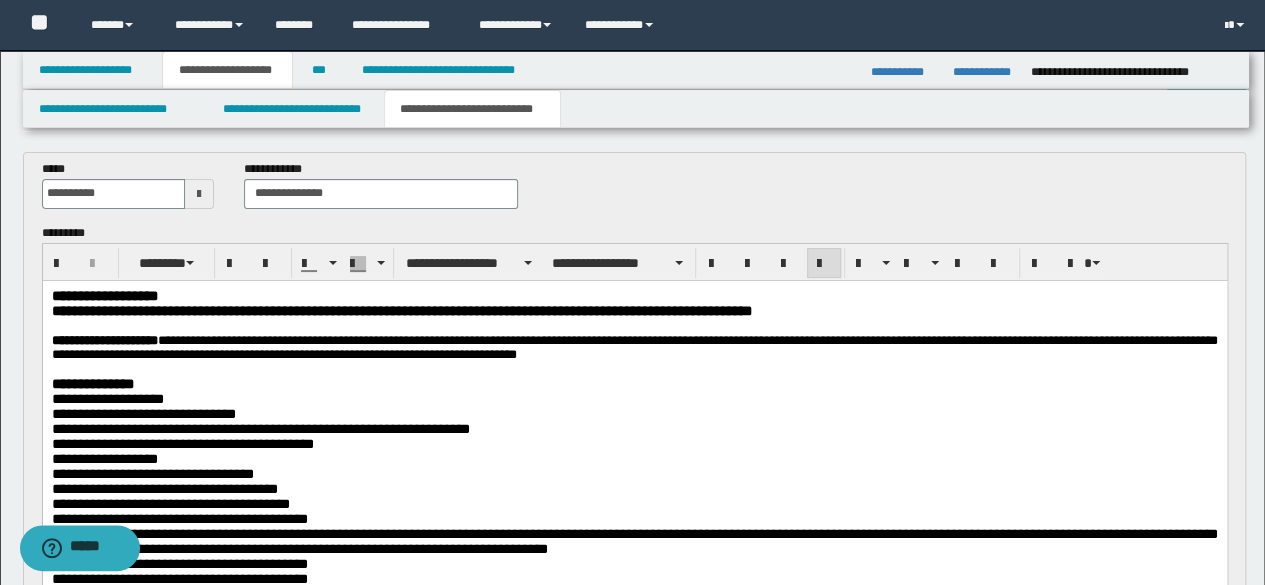 click on "**********" at bounding box center [634, 347] 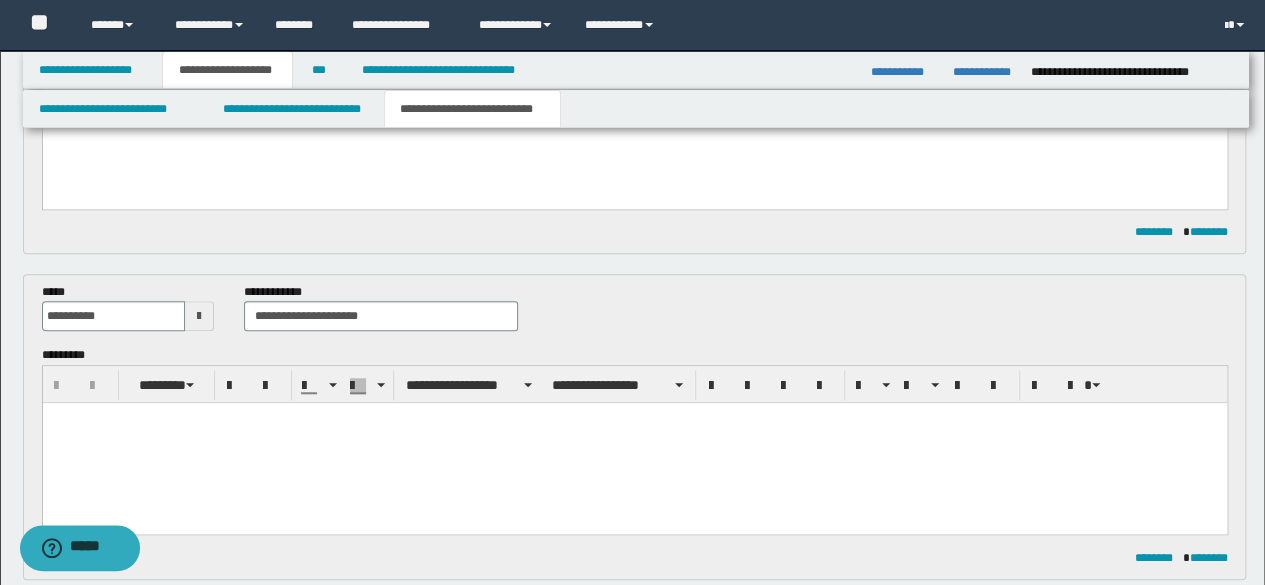 scroll, scrollTop: 774, scrollLeft: 0, axis: vertical 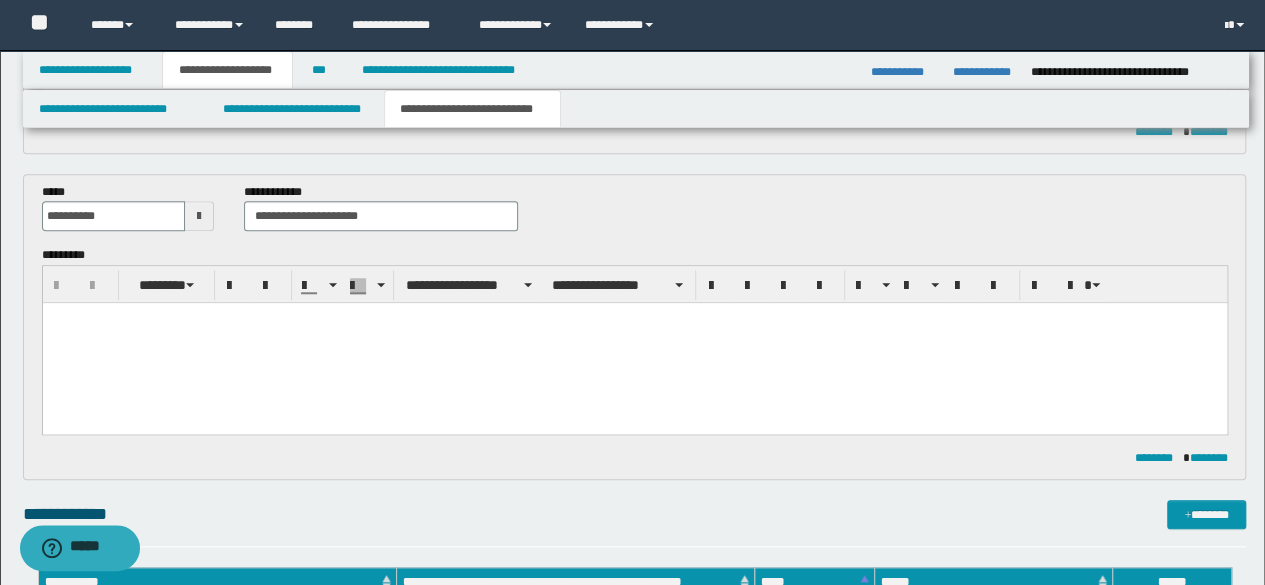 click at bounding box center (634, 343) 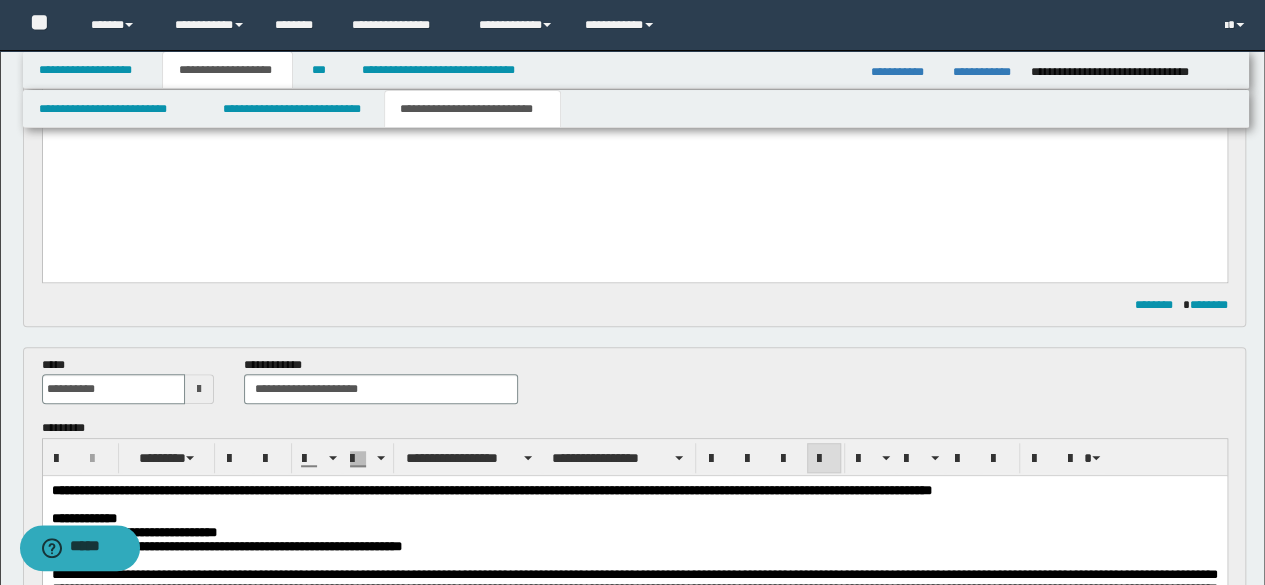 scroll, scrollTop: 574, scrollLeft: 0, axis: vertical 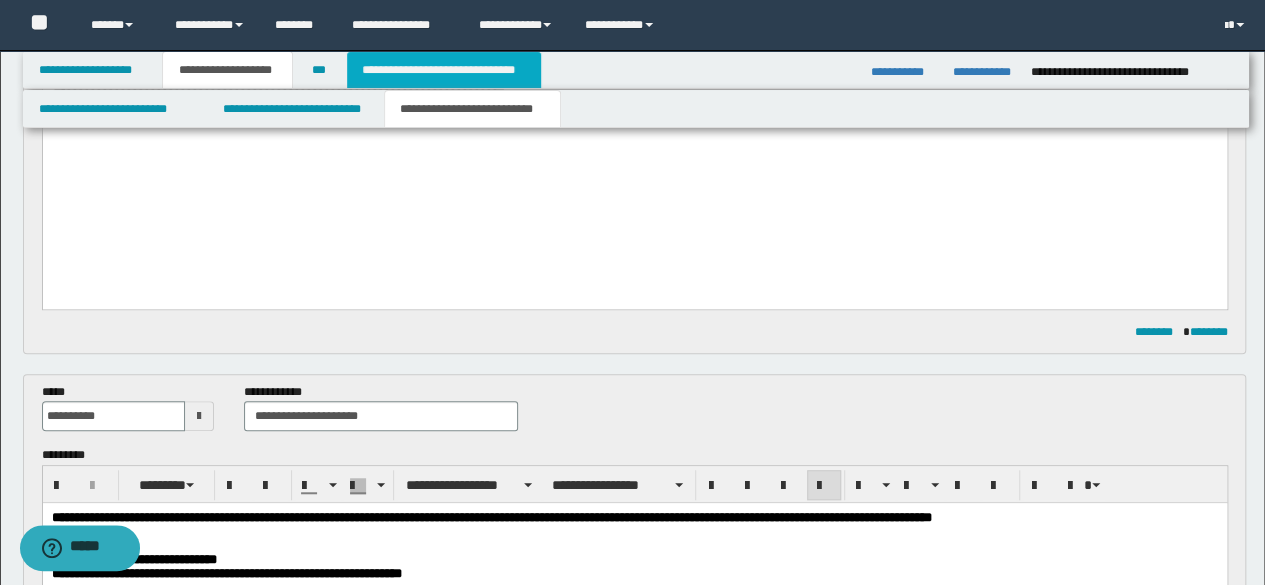 click on "**********" at bounding box center [444, 70] 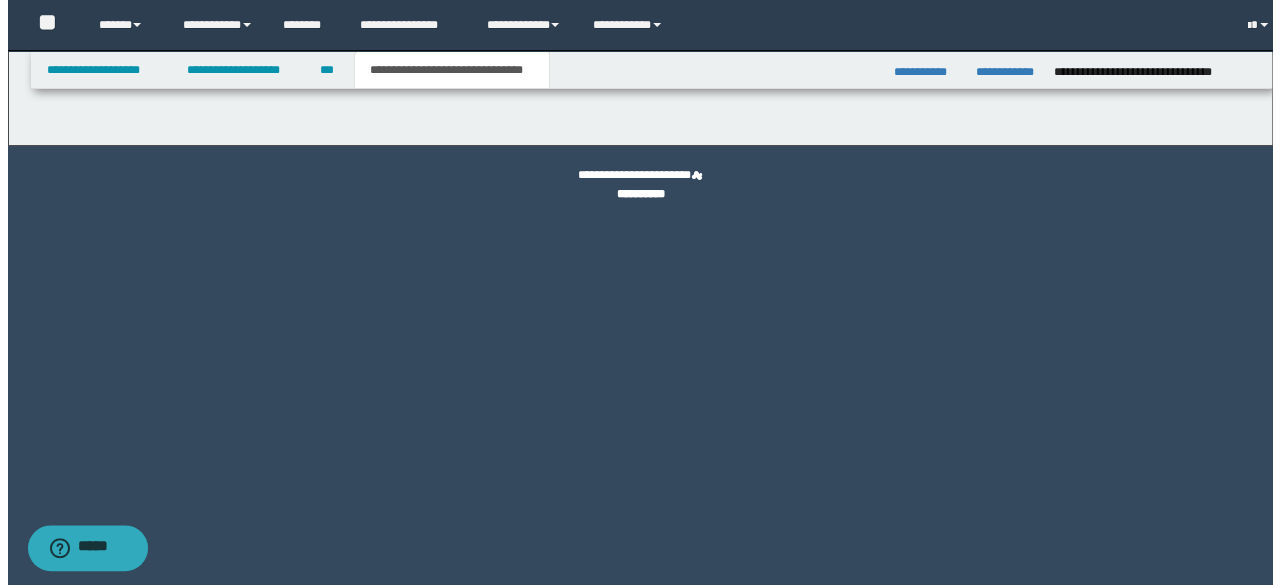 scroll, scrollTop: 0, scrollLeft: 0, axis: both 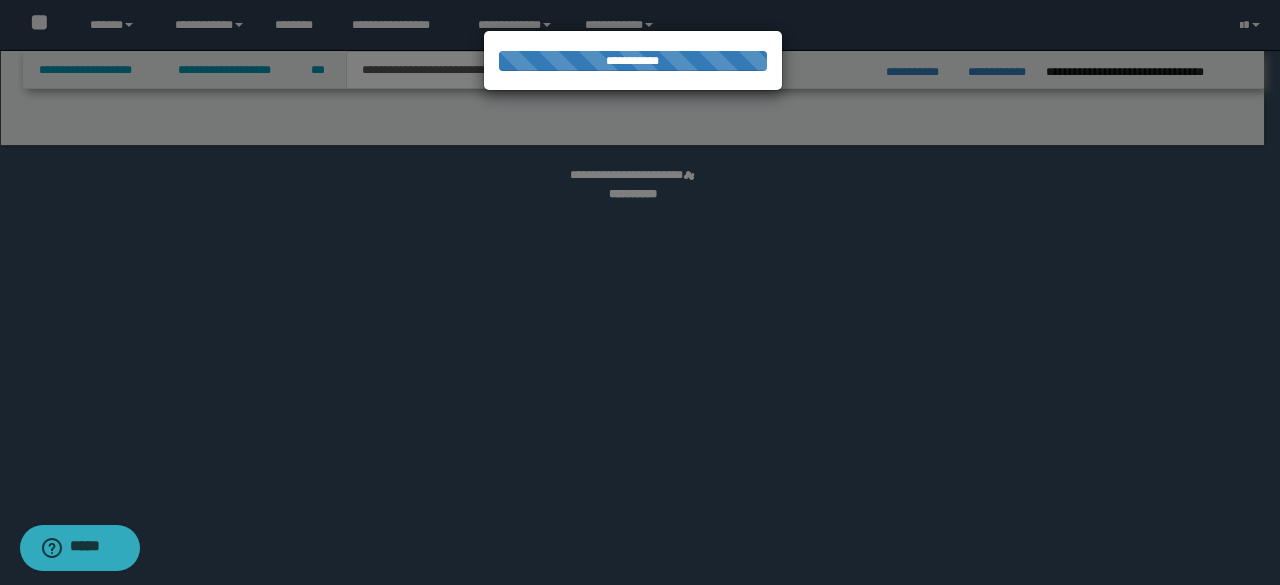 select on "*" 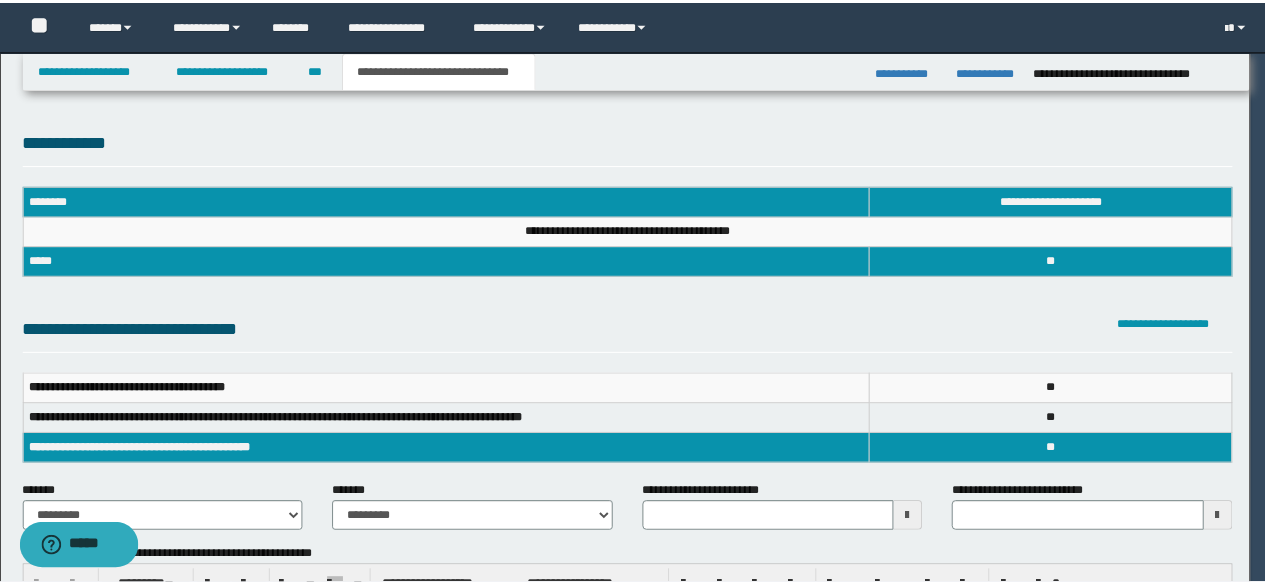 scroll, scrollTop: 0, scrollLeft: 0, axis: both 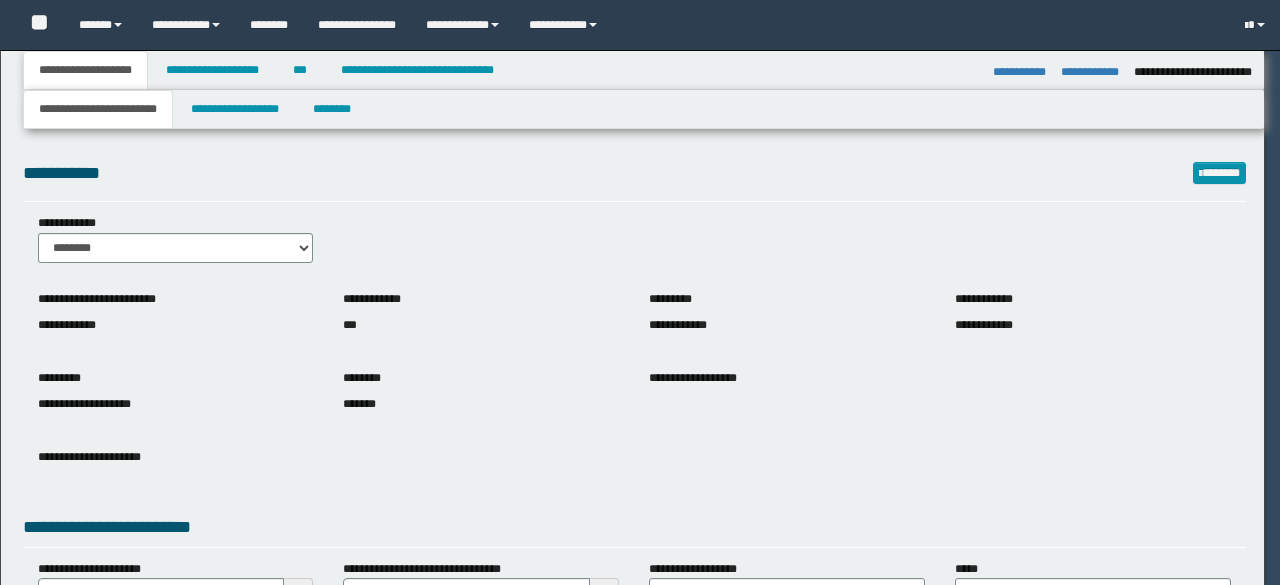 select on "*" 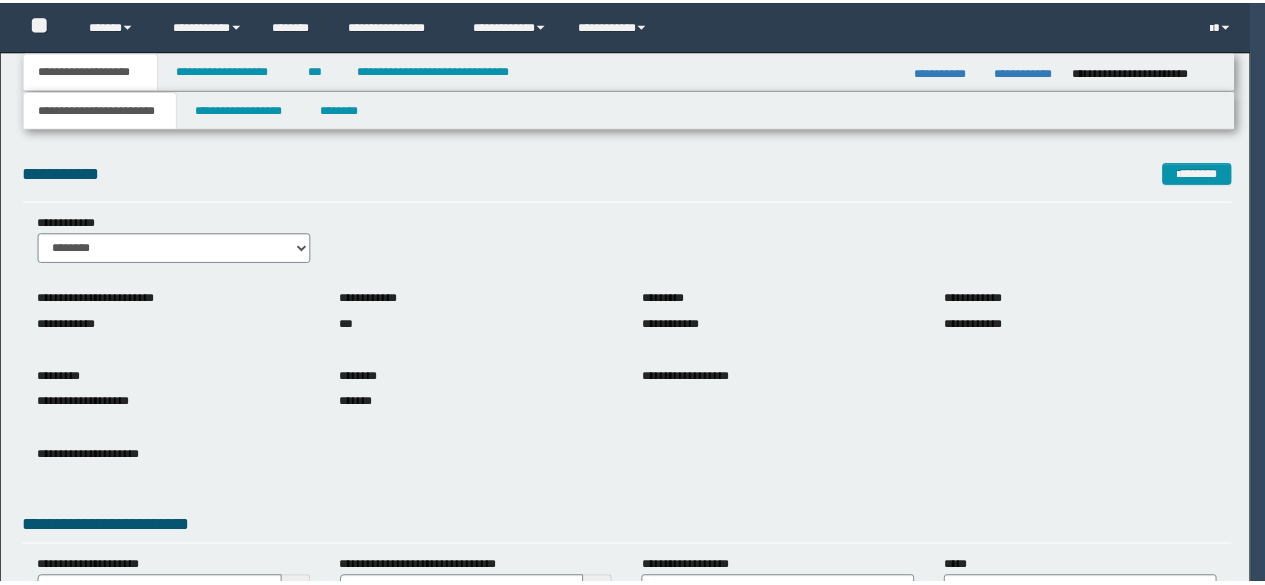 scroll, scrollTop: 0, scrollLeft: 0, axis: both 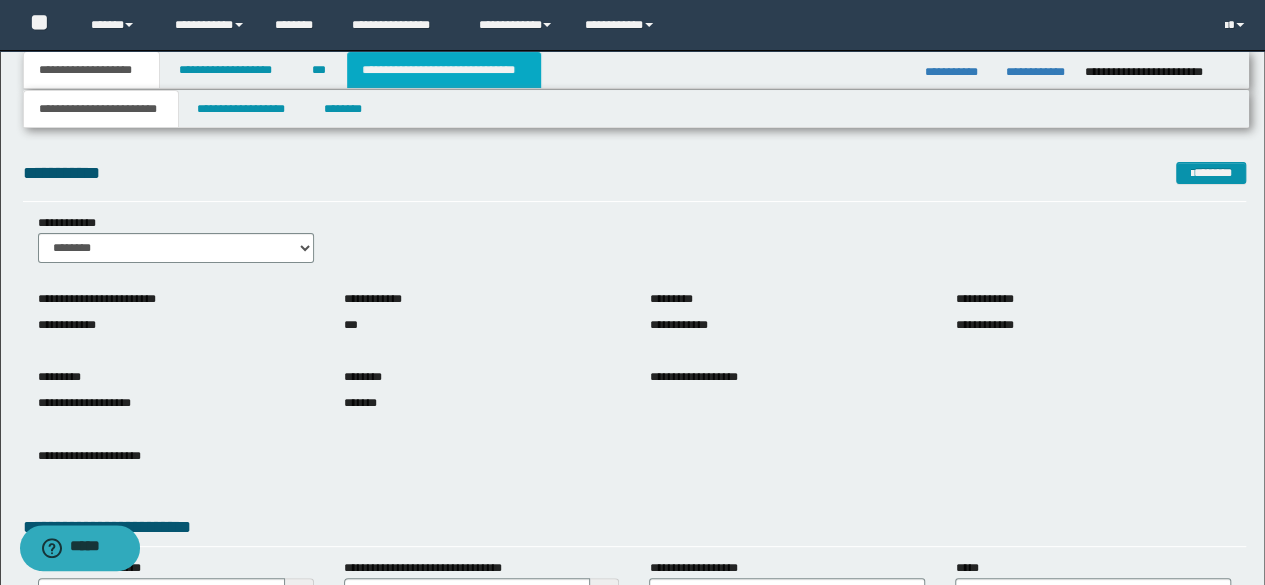 click on "**********" at bounding box center (444, 70) 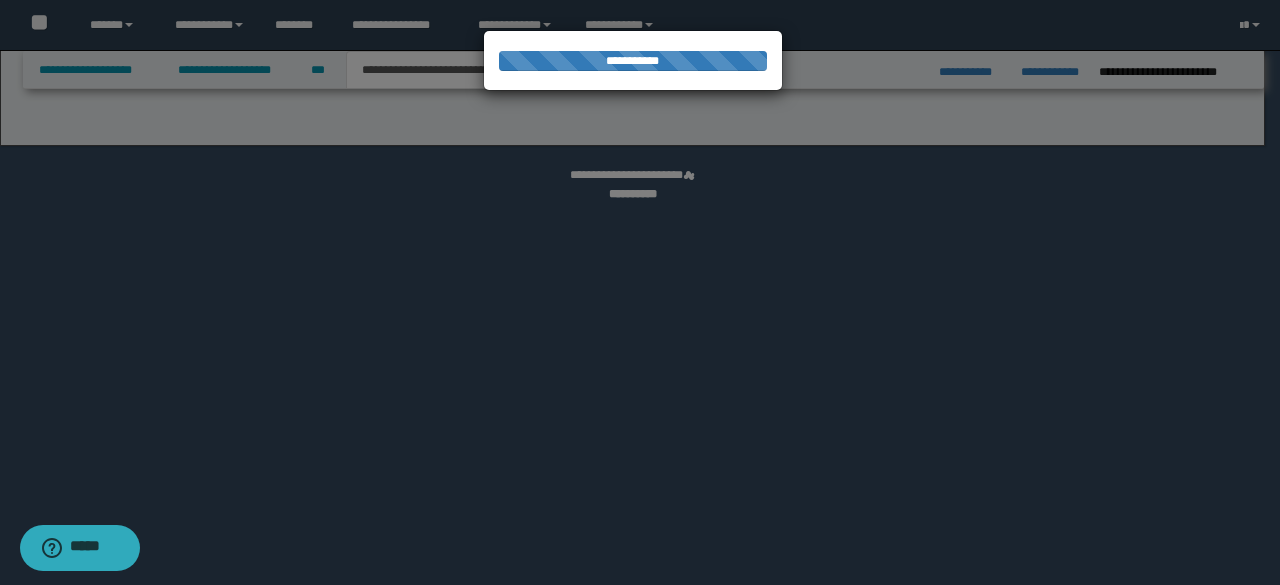 select on "*" 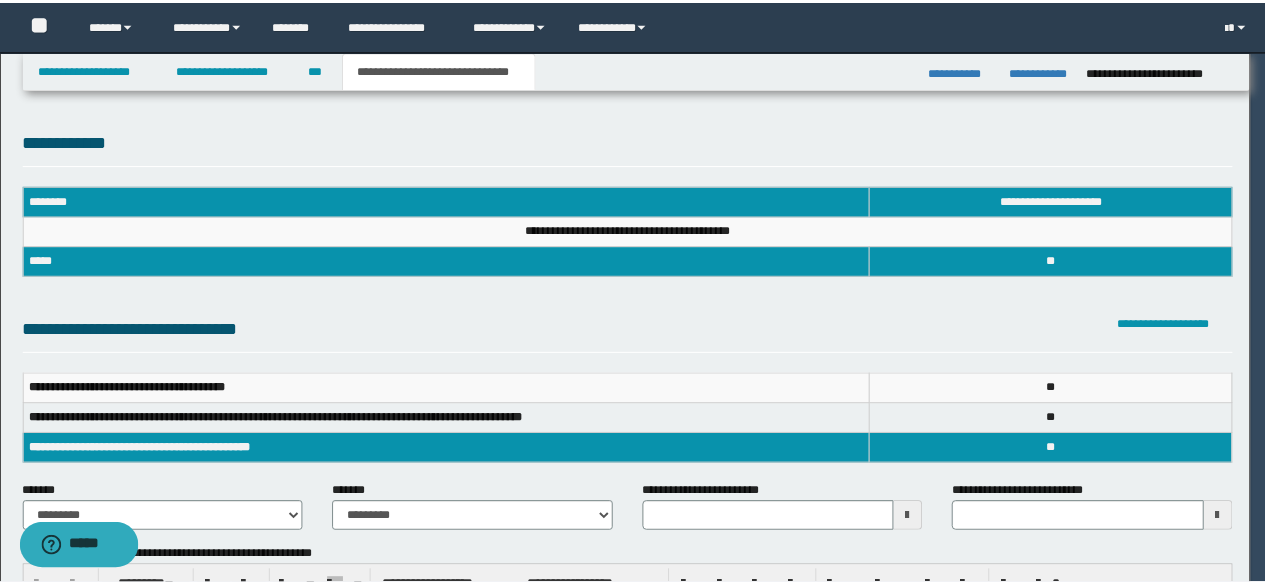 scroll, scrollTop: 0, scrollLeft: 0, axis: both 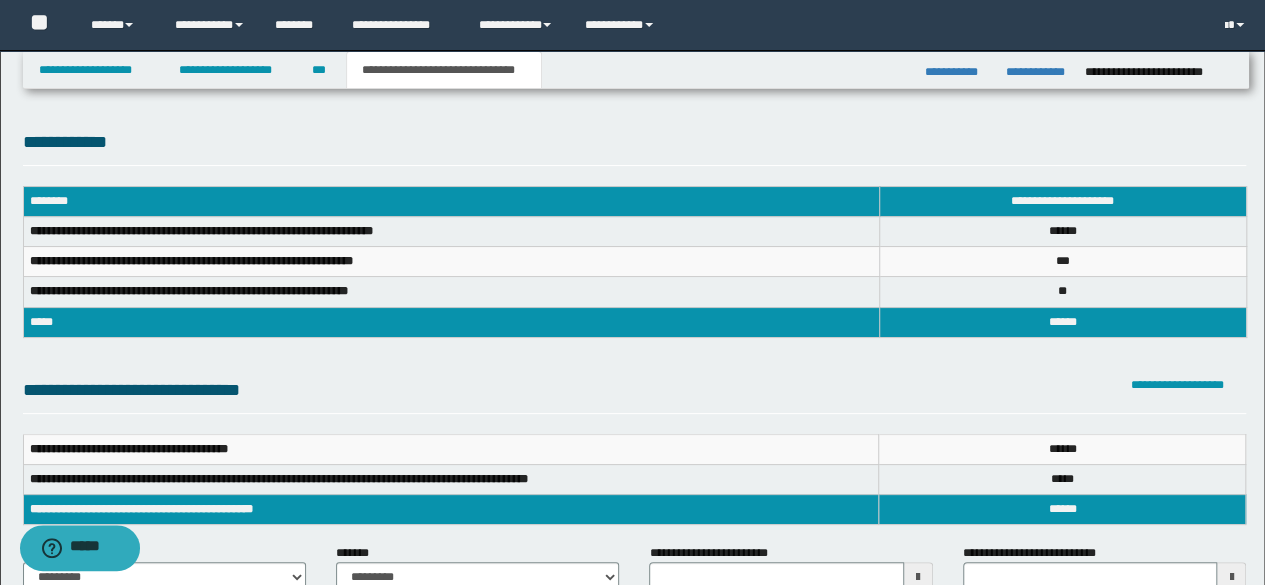type 